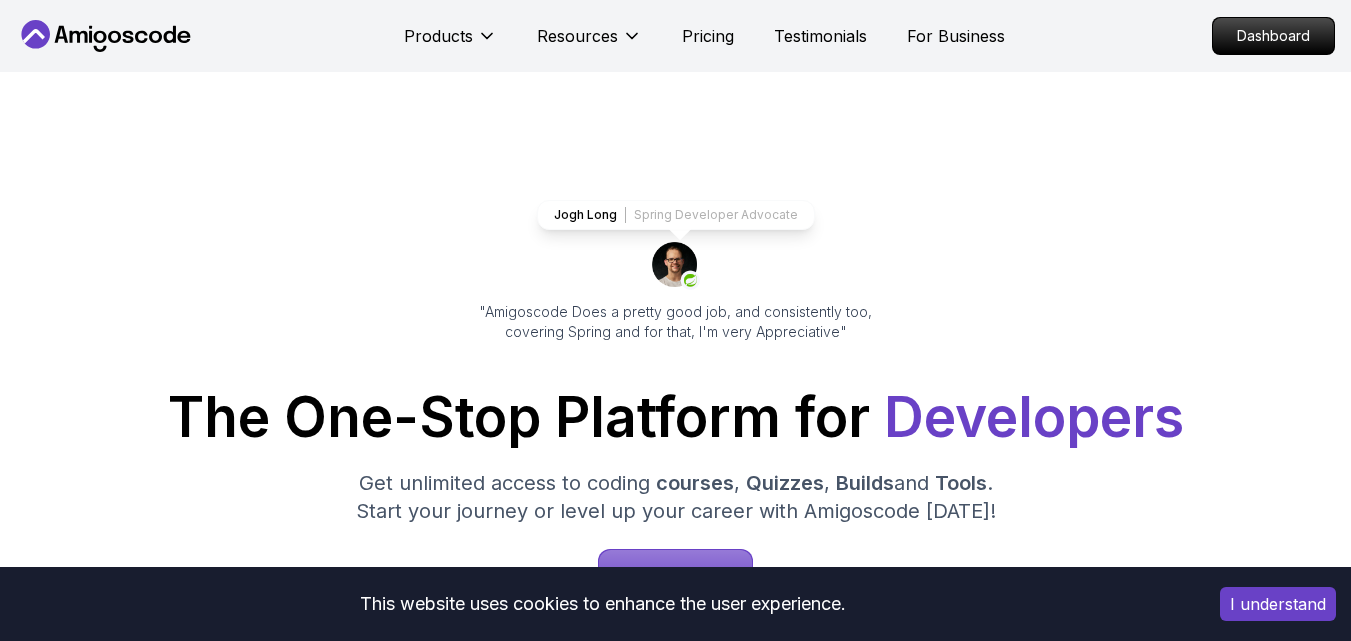 scroll, scrollTop: 100, scrollLeft: 0, axis: vertical 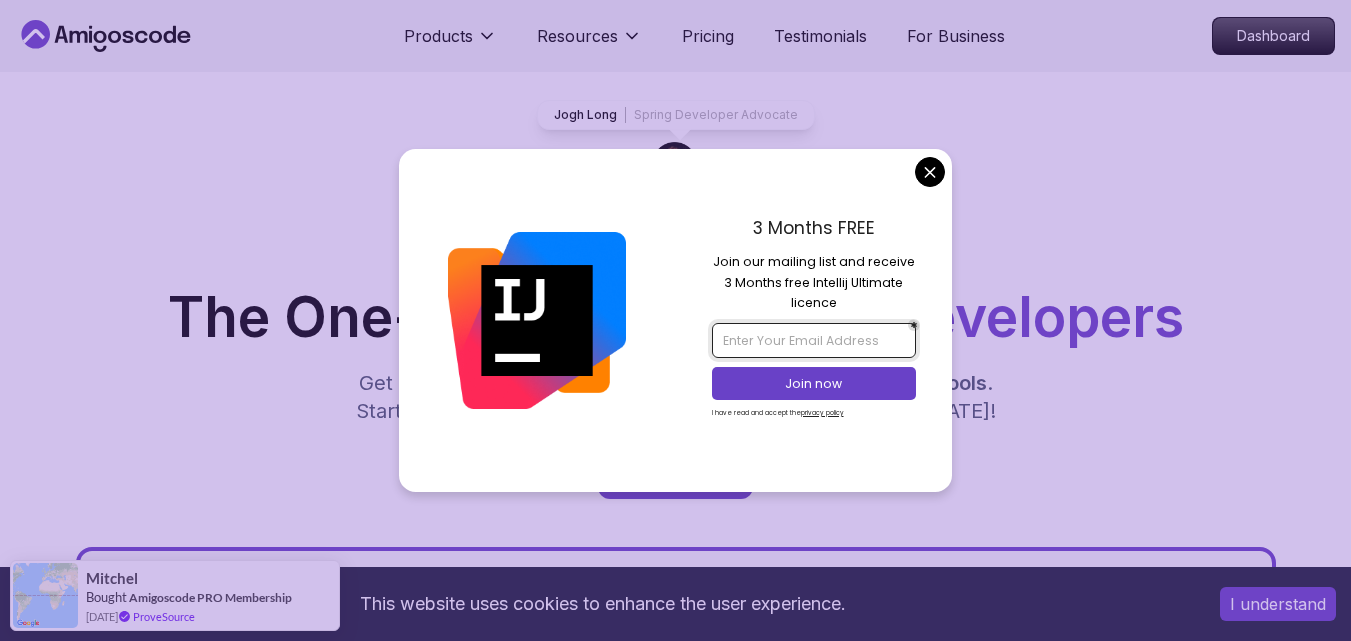 click at bounding box center (814, 340) 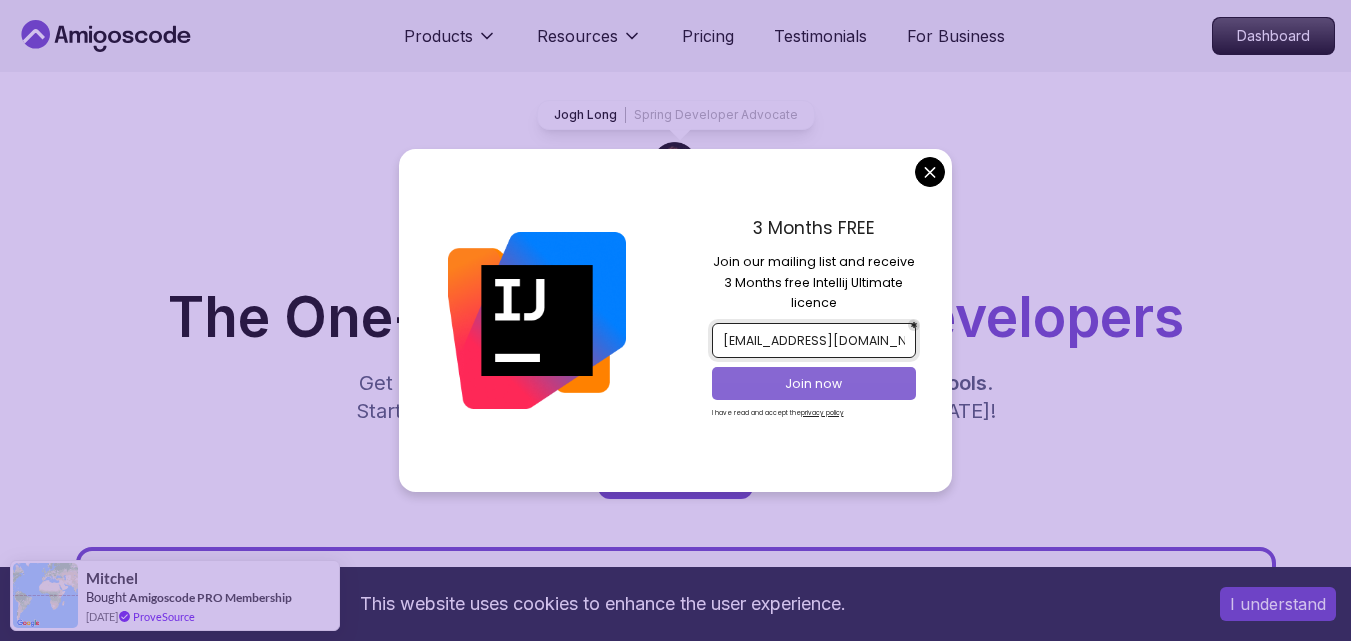 click on "Join now" at bounding box center [814, 384] 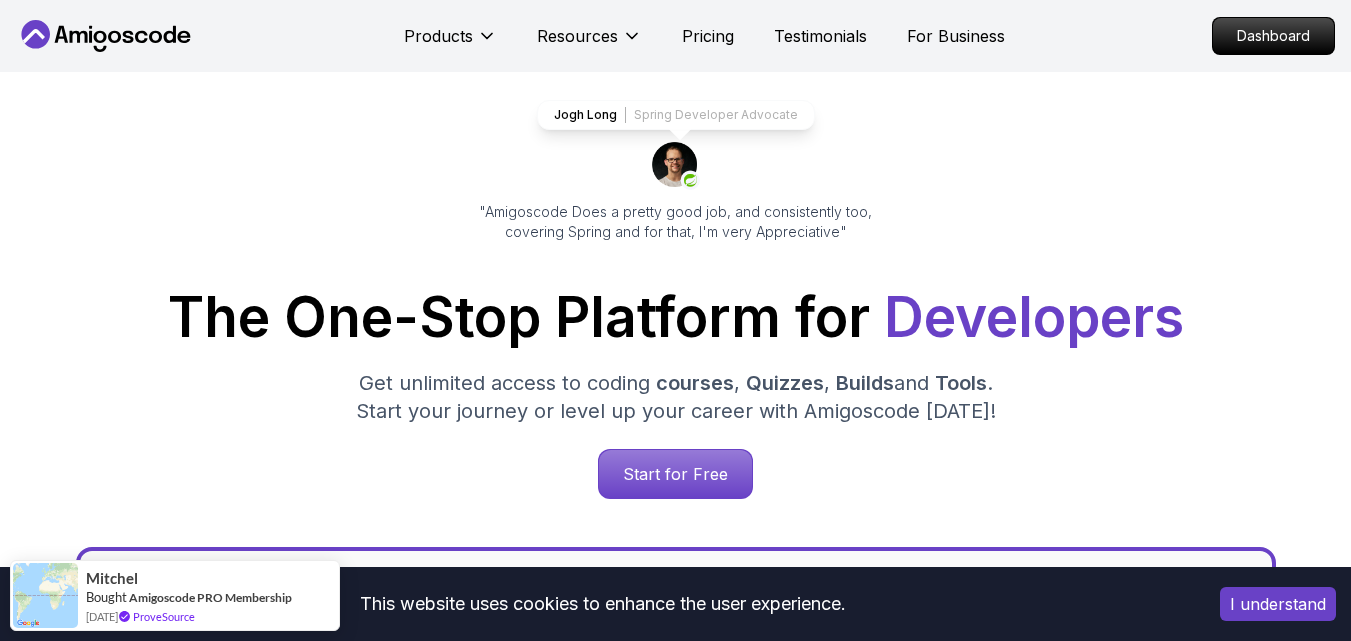 click on "This website uses cookies to enhance the user experience. I understand Products Resources Pricing Testimonials For Business Dashboard Products Resources Pricing Testimonials For Business Dashboard Jogh Long Spring Developer Advocate "Amigoscode Does a pretty good job, and consistently too, covering Spring and for that, I'm very Appreciative" The One-Stop Platform for   Developers Get unlimited access to coding   courses ,   Quizzes ,   Builds  and   Tools . Start your journey or level up your career with Amigoscode today! Start for Free https://amigoscode.com/dashboard OUR AMIGO STUDENTS WORK IN TOP COMPANIES Courses Builds Discover Amigoscode's Latest   Premium Courses! Get unlimited access to coding   courses ,   Quizzes ,   Builds  and   Tools . Start your journey or level up your career with Amigoscode today! Browse all  courses Advanced Spring Boot Pro Dive deep into Spring Boot with our advanced course, designed to take your skills from intermediate to expert level. NEW Spring Boot for Beginners Pro Pro" at bounding box center [675, 6051] 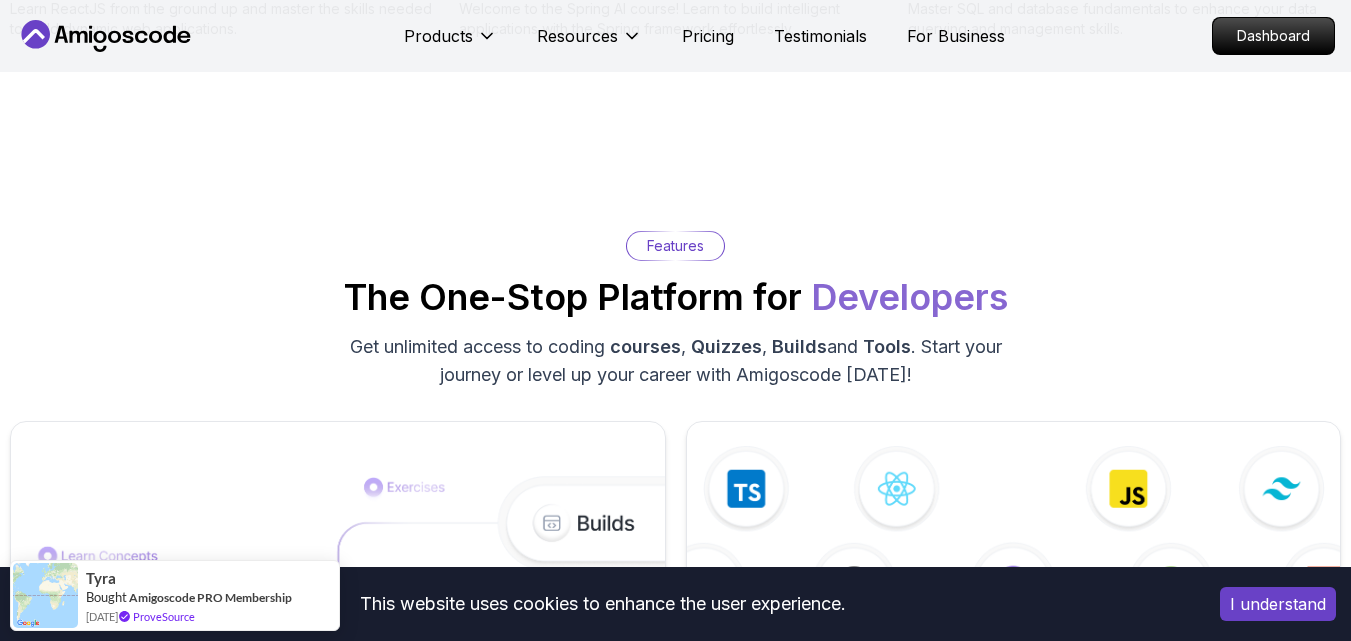 scroll, scrollTop: 3000, scrollLeft: 0, axis: vertical 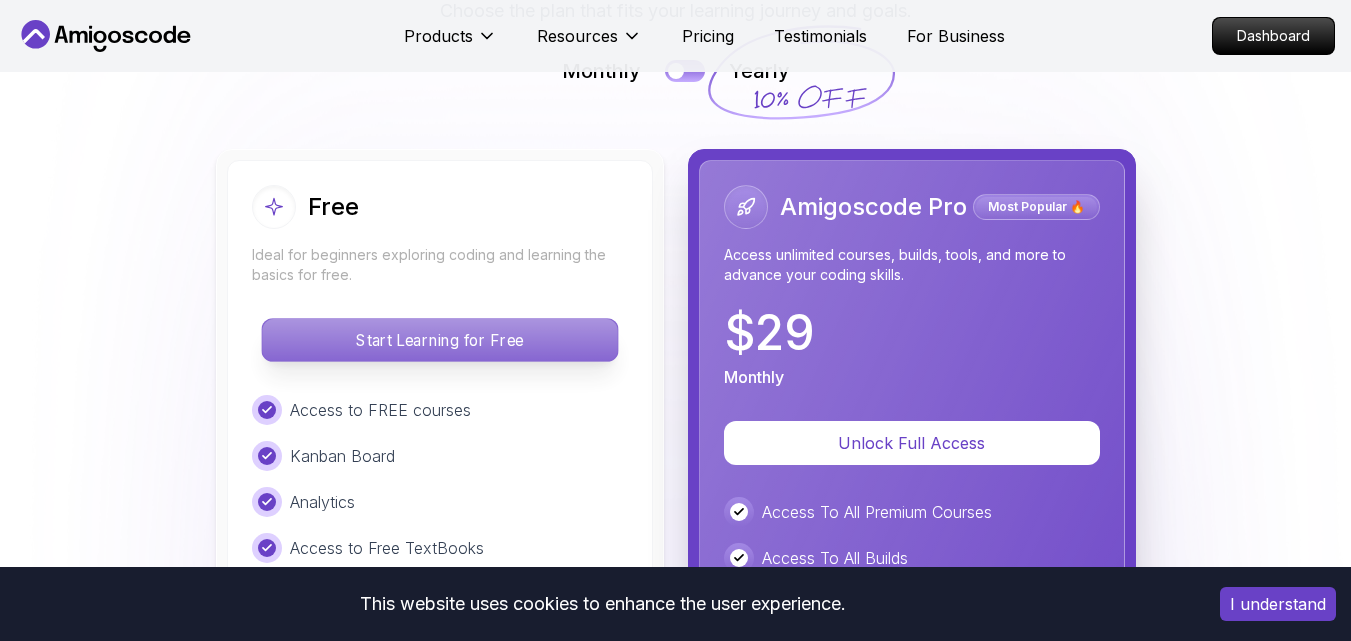 click on "Start Learning for Free" at bounding box center (439, 340) 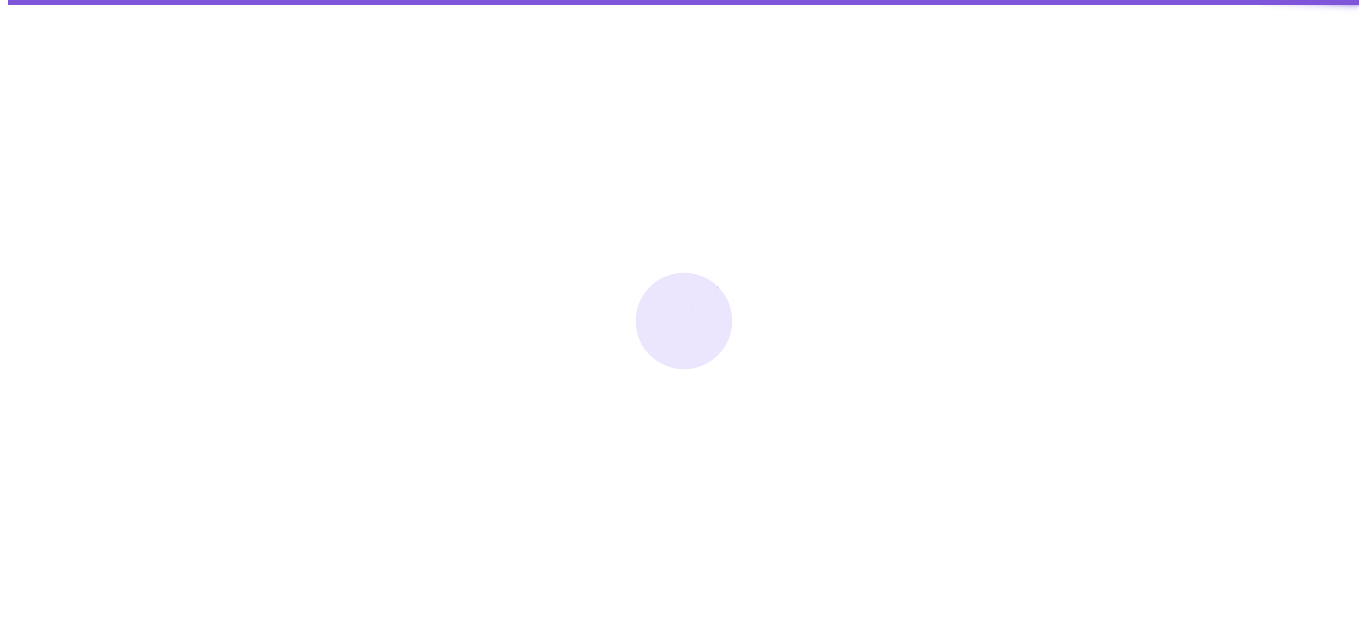 scroll, scrollTop: 0, scrollLeft: 0, axis: both 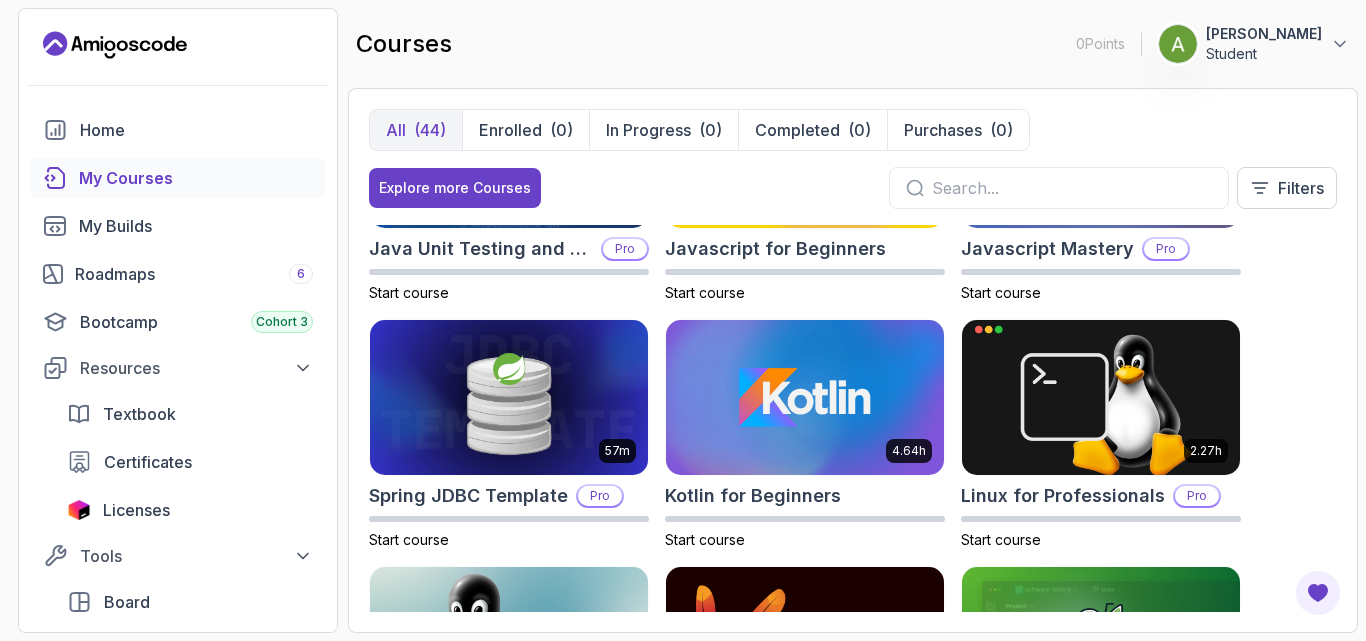 click at bounding box center (1072, 188) 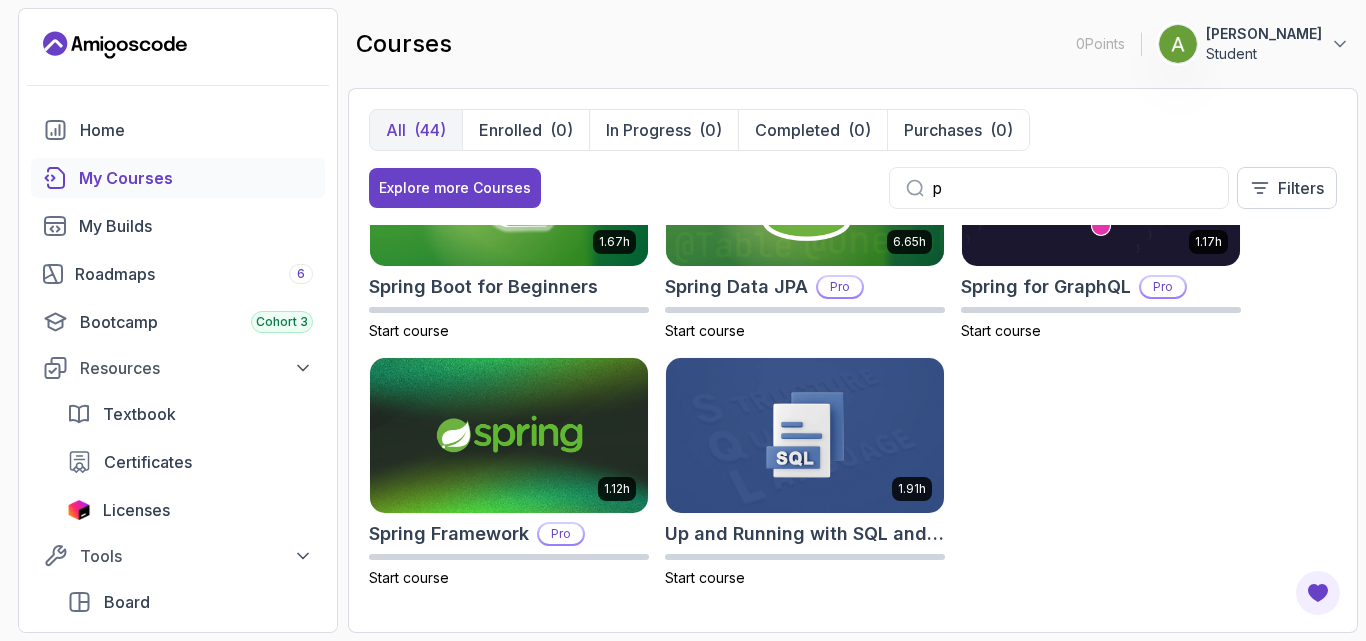 scroll, scrollTop: 1601, scrollLeft: 0, axis: vertical 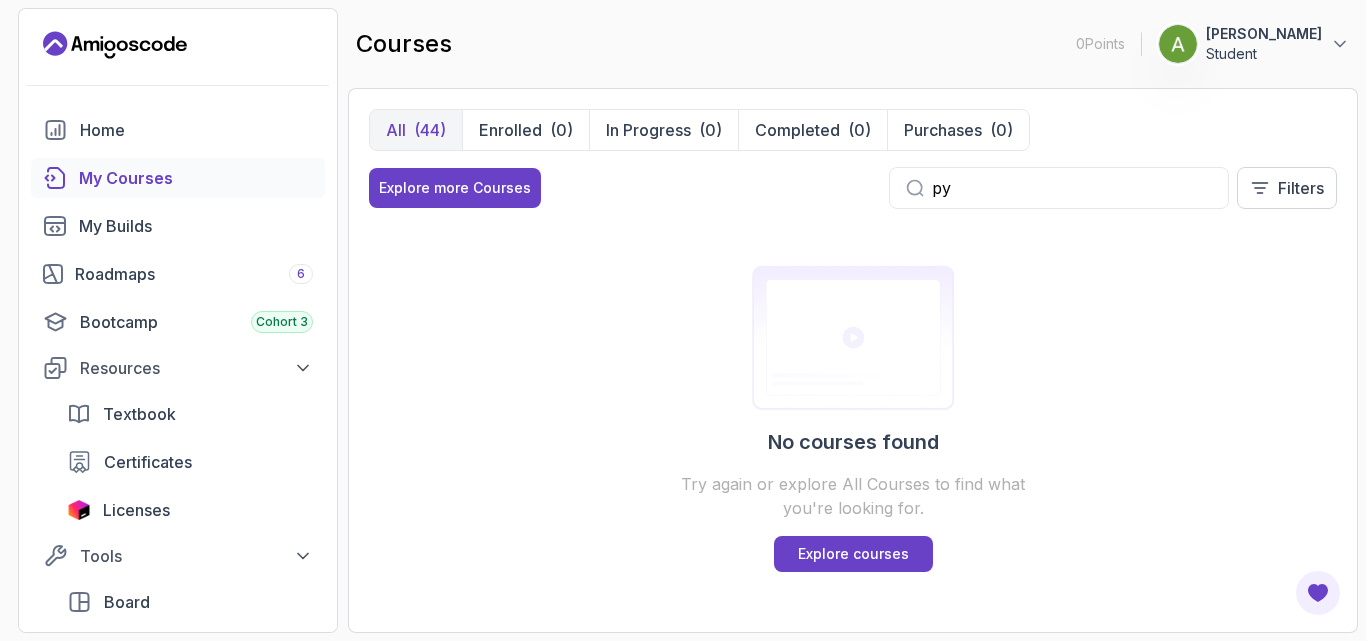 type on "p" 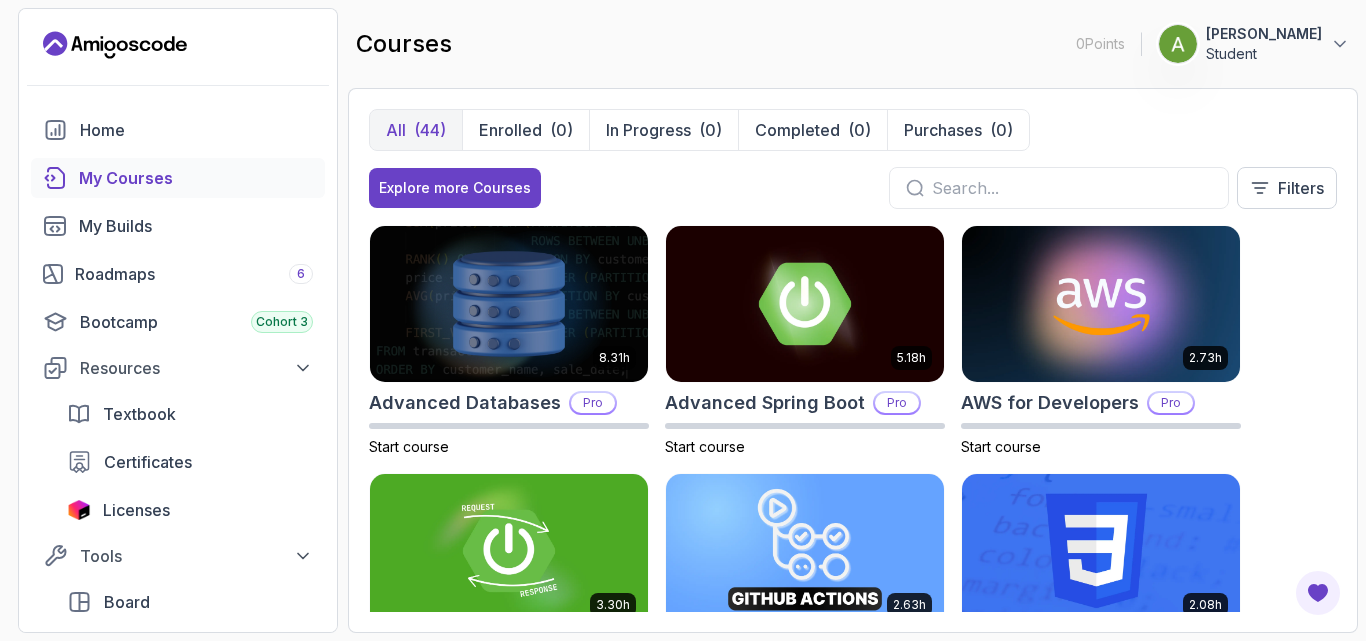 type on "i" 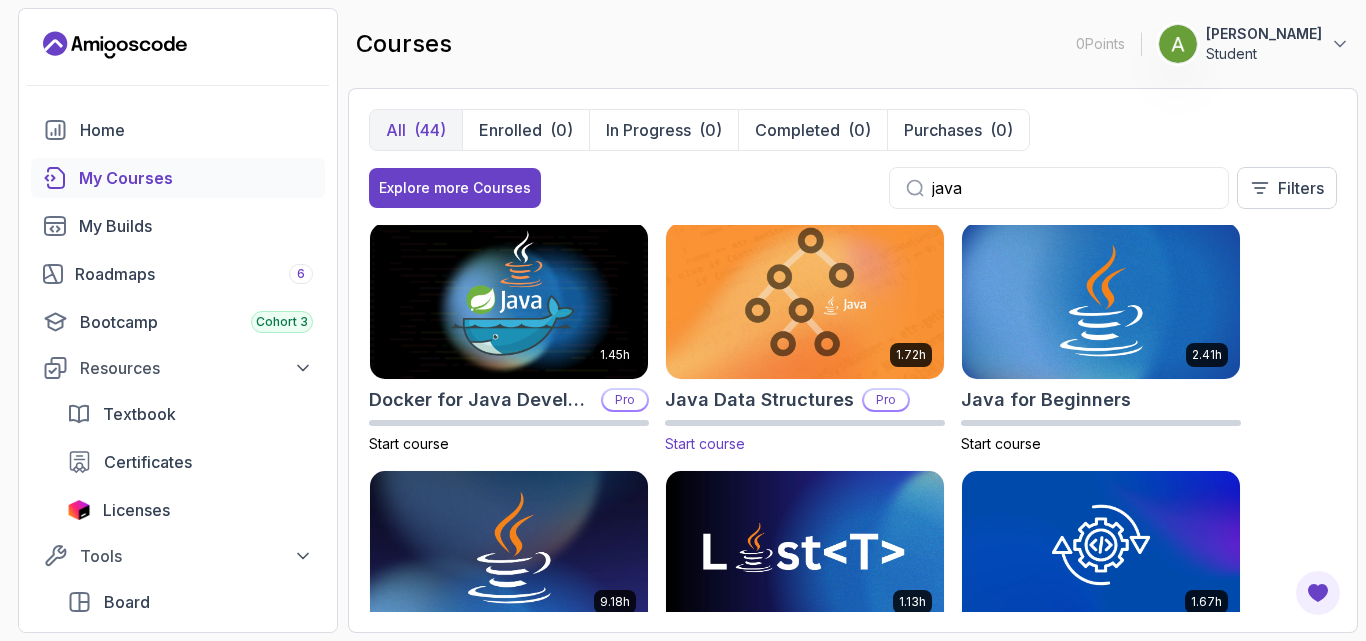 scroll, scrollTop: 0, scrollLeft: 0, axis: both 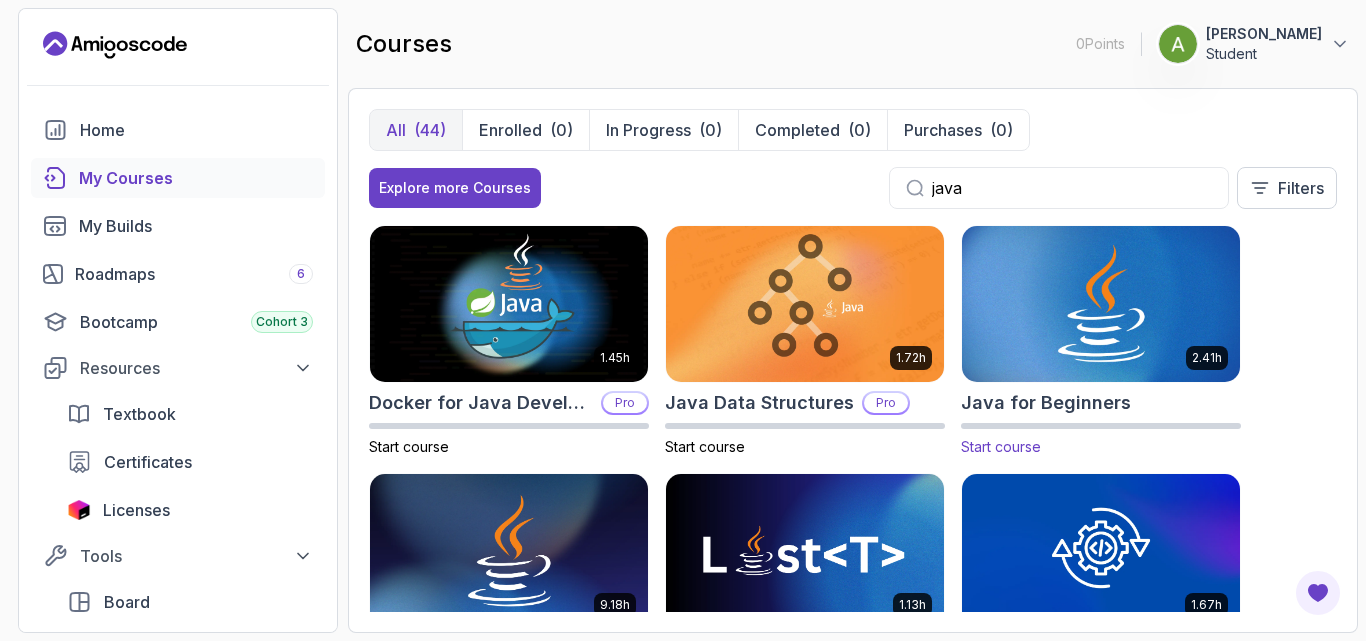 type on "java" 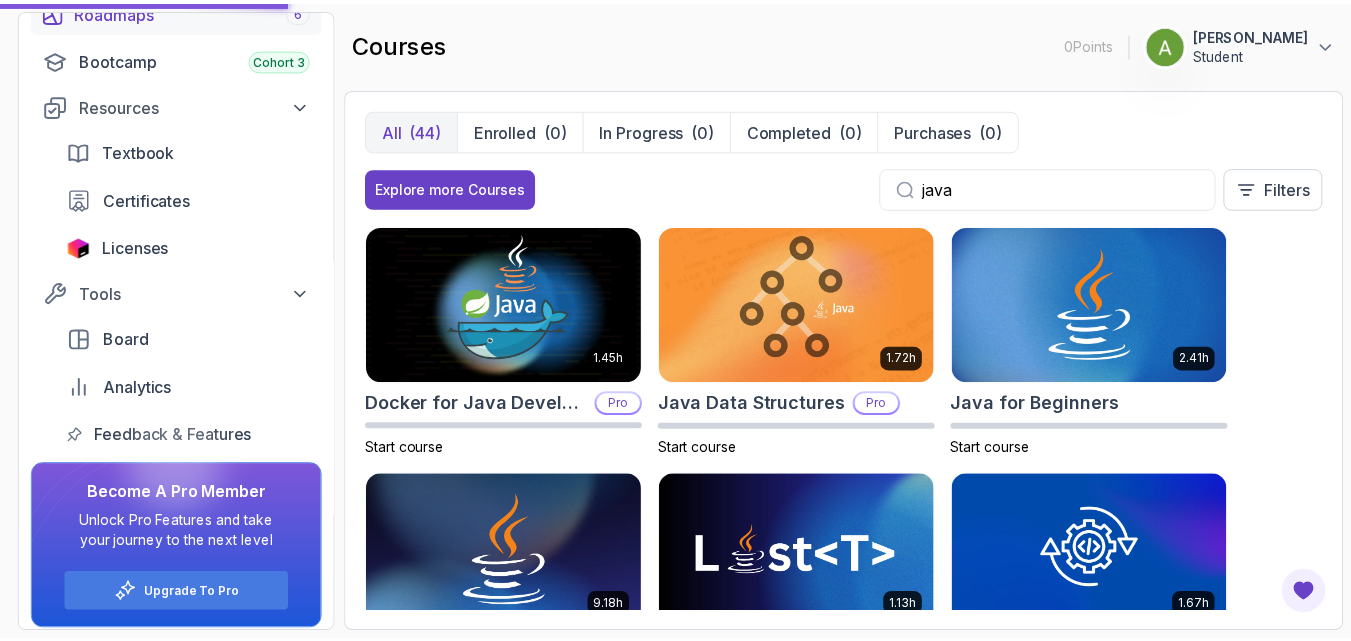 scroll, scrollTop: 273, scrollLeft: 0, axis: vertical 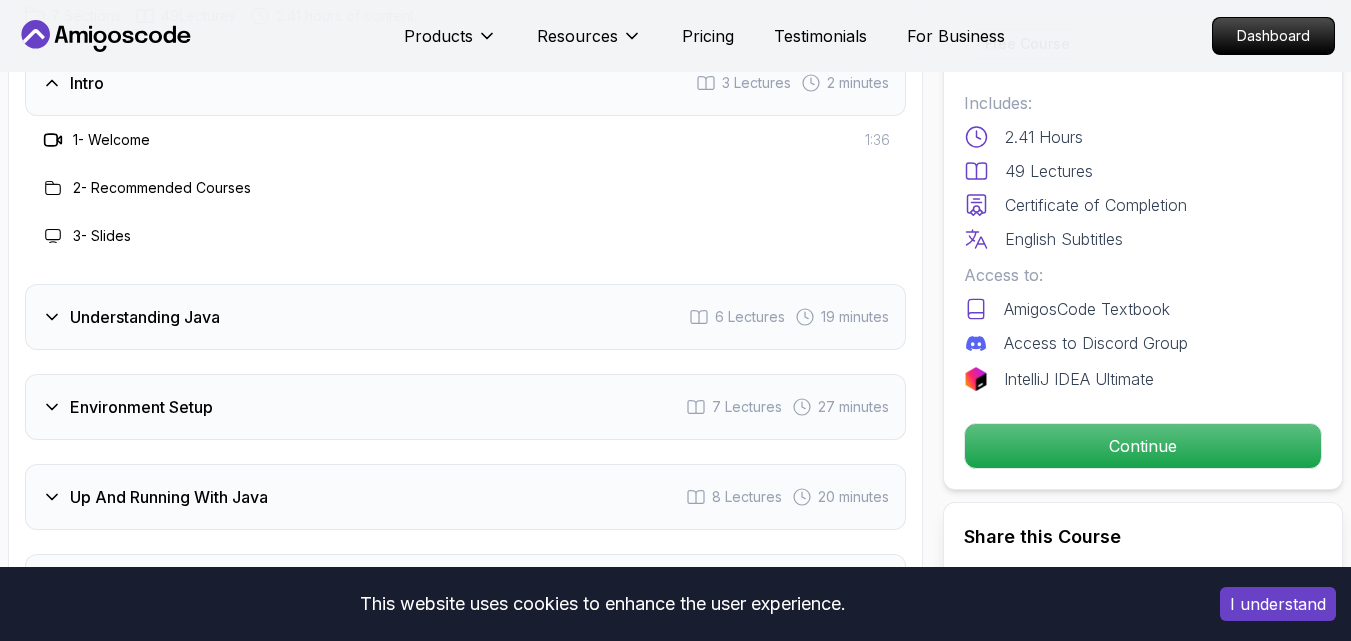 click on "Understanding Java 6   Lectures     19 minutes" at bounding box center (465, 317) 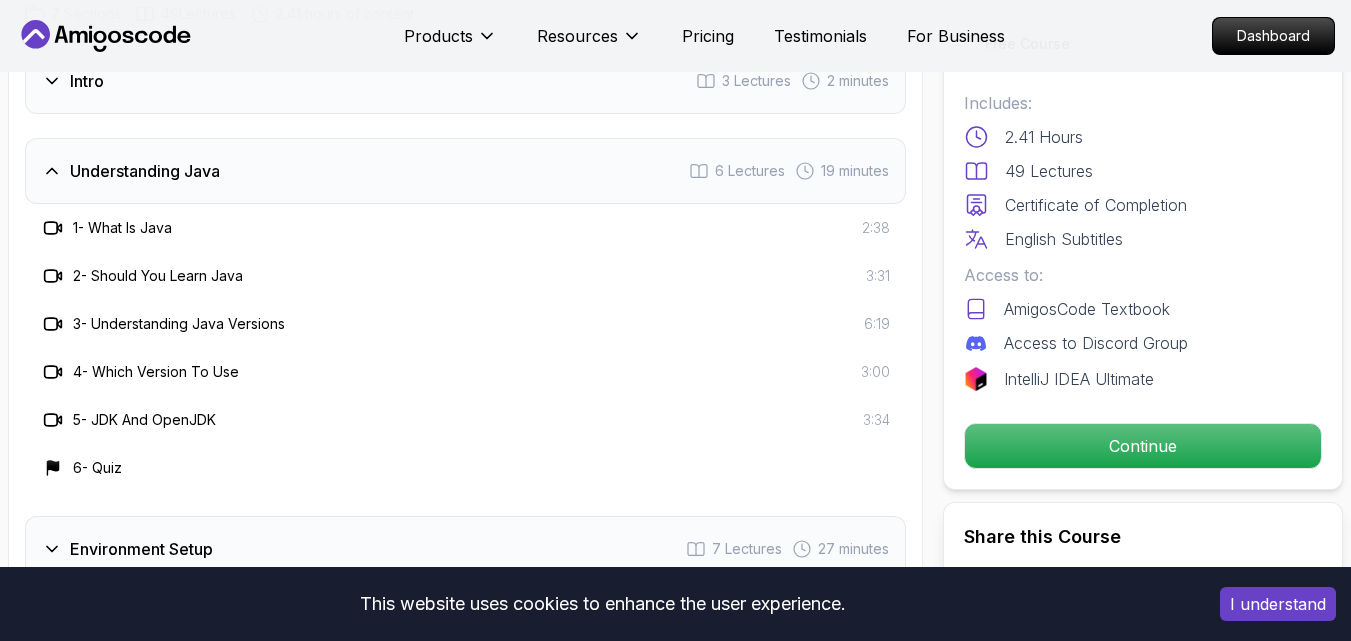 scroll, scrollTop: 3000, scrollLeft: 0, axis: vertical 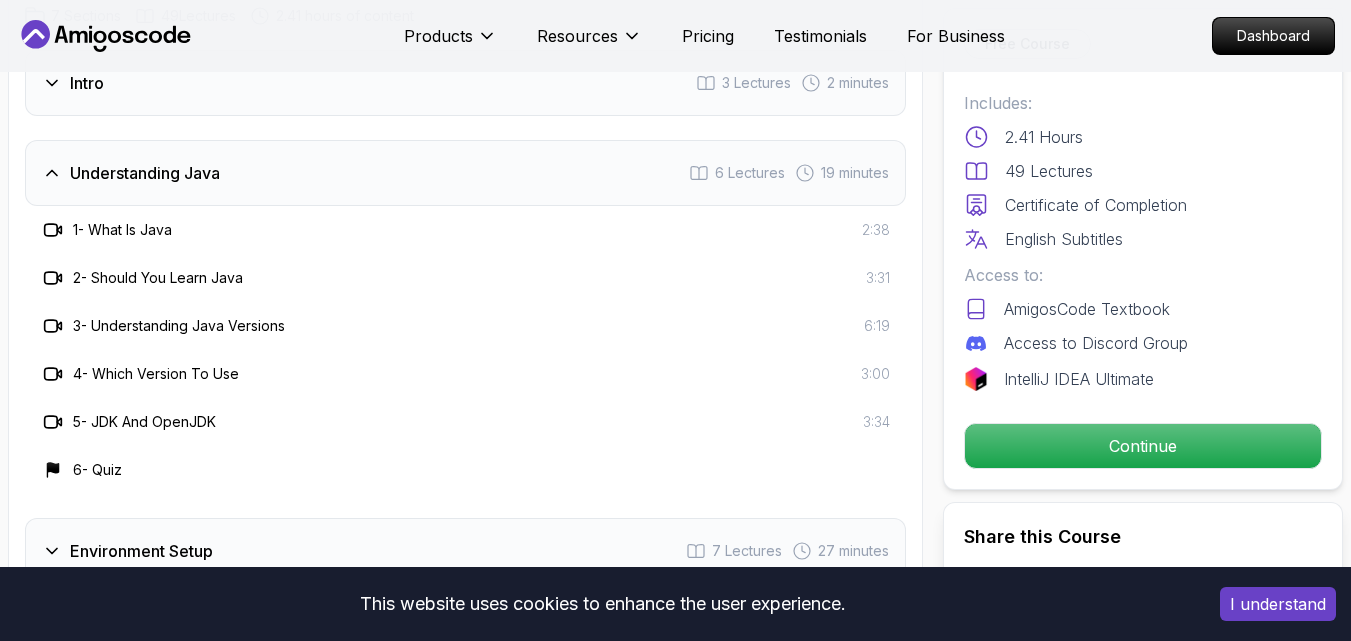 click 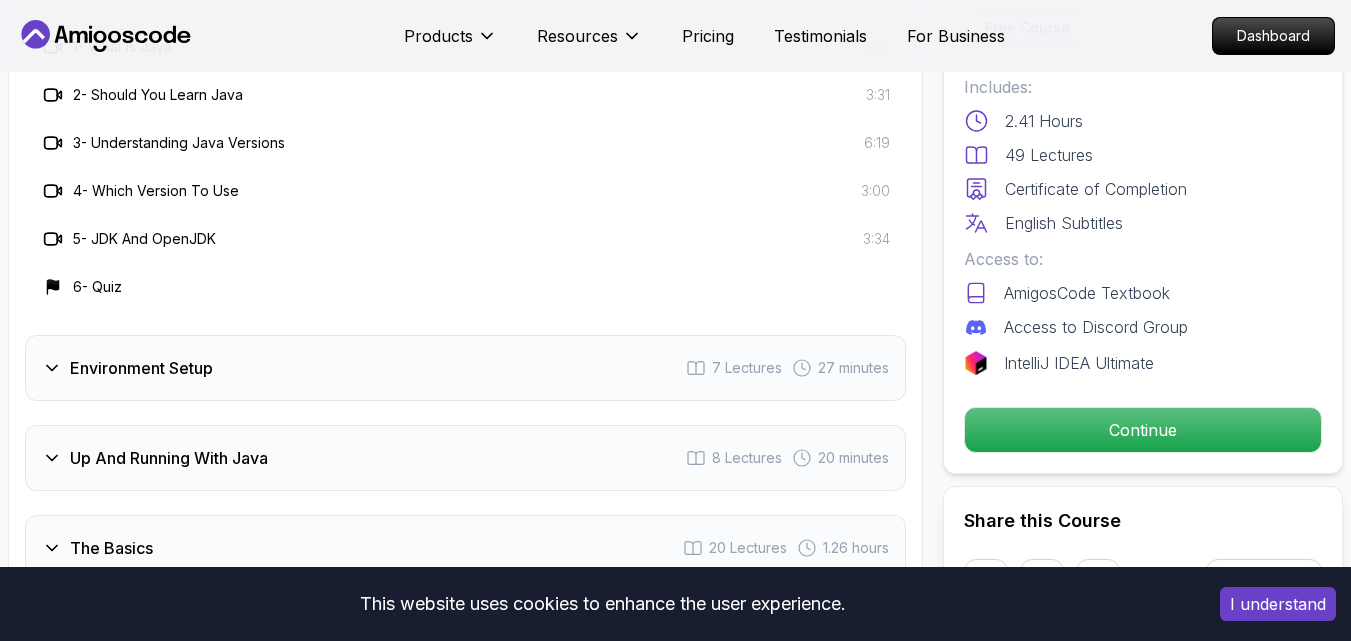 scroll, scrollTop: 3200, scrollLeft: 0, axis: vertical 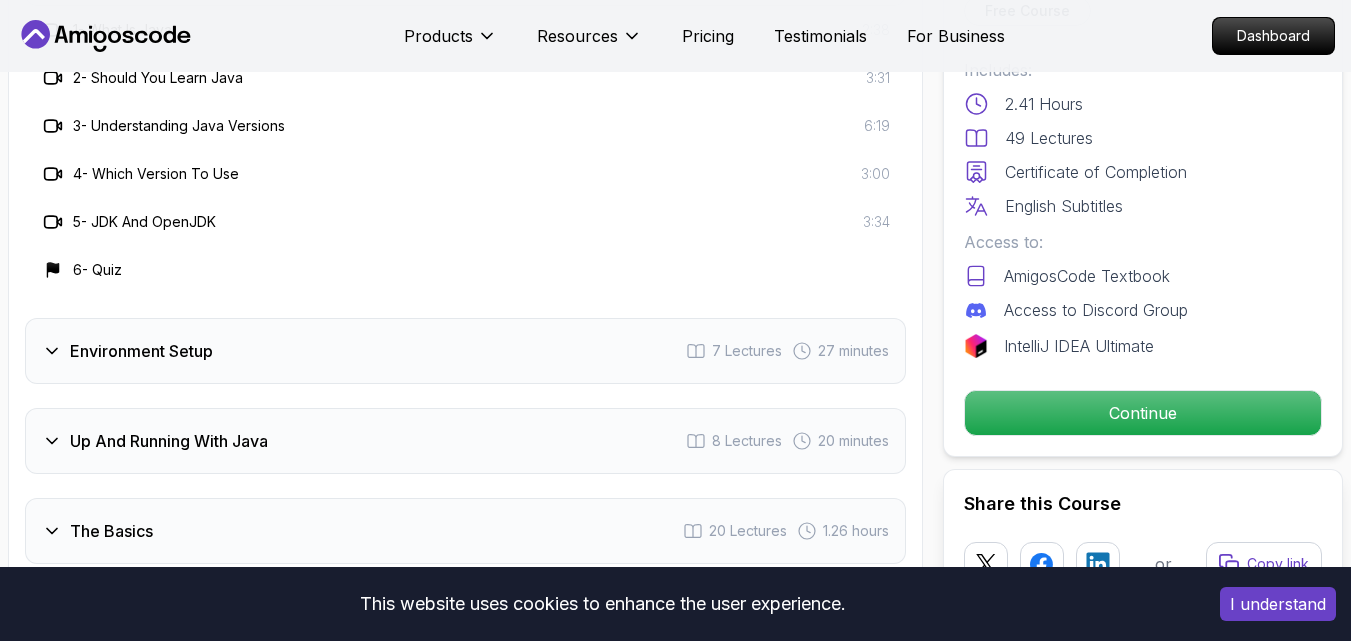 click on "7   Lectures" at bounding box center [747, 351] 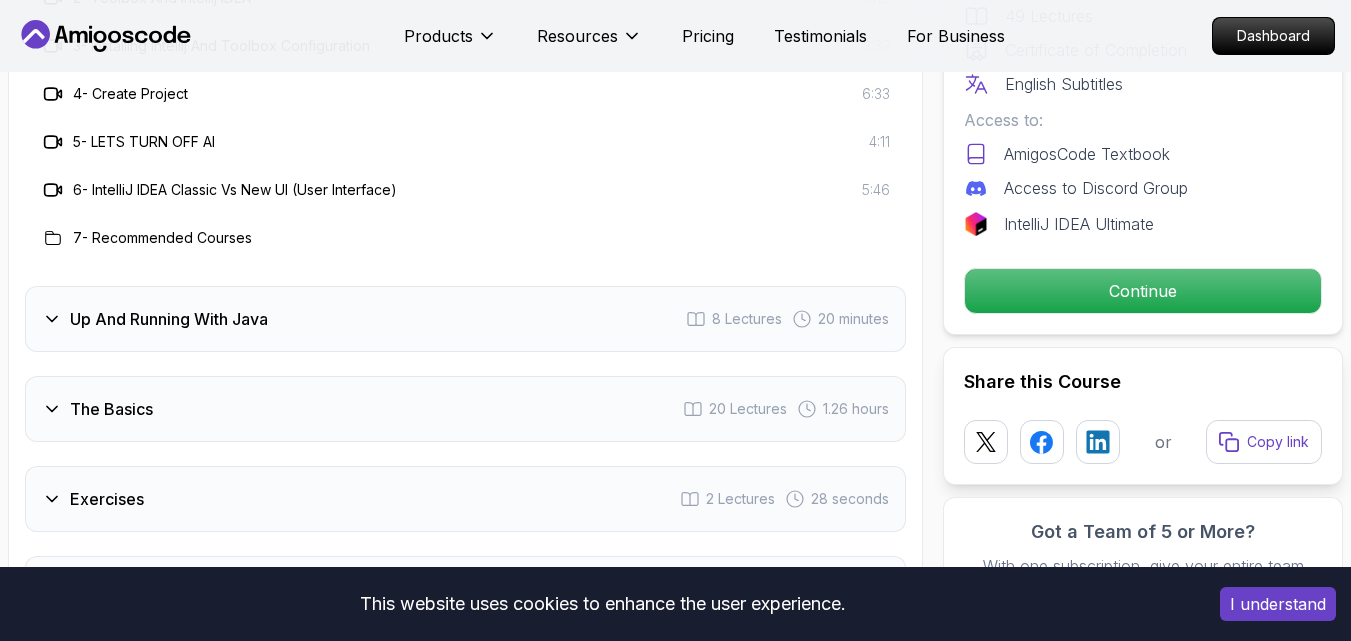 scroll, scrollTop: 3400, scrollLeft: 0, axis: vertical 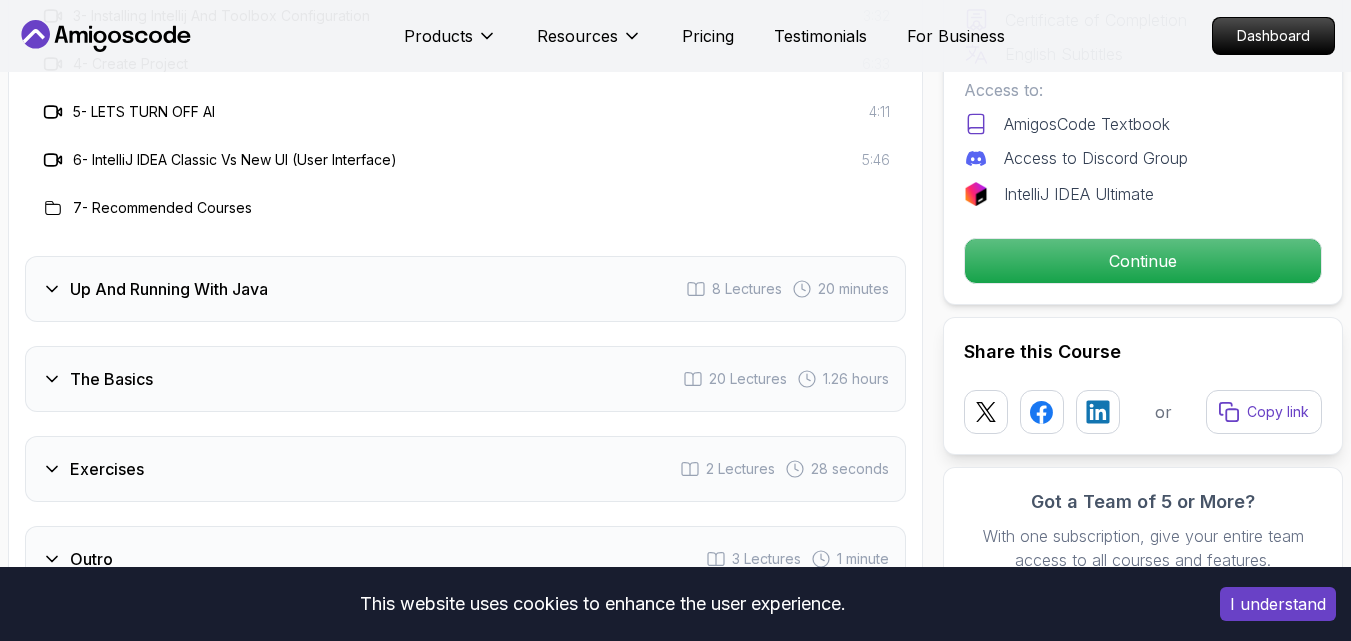 click on "Up And Running With Java" at bounding box center (169, 289) 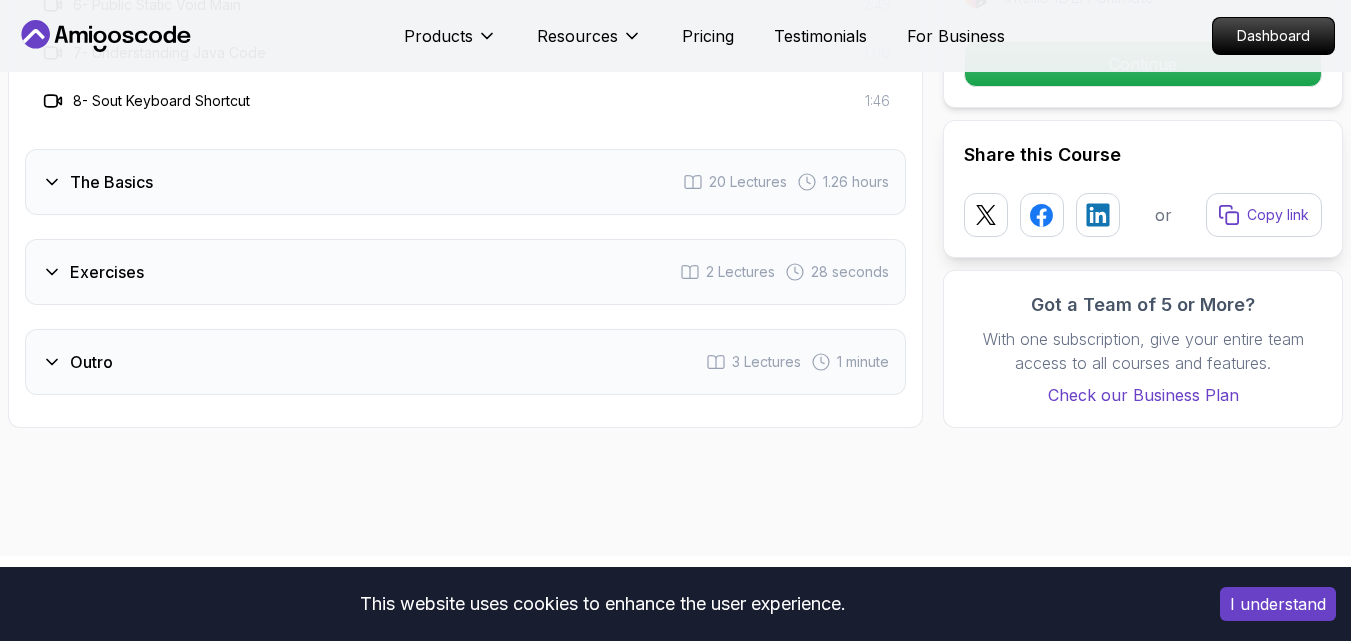 scroll, scrollTop: 3700, scrollLeft: 0, axis: vertical 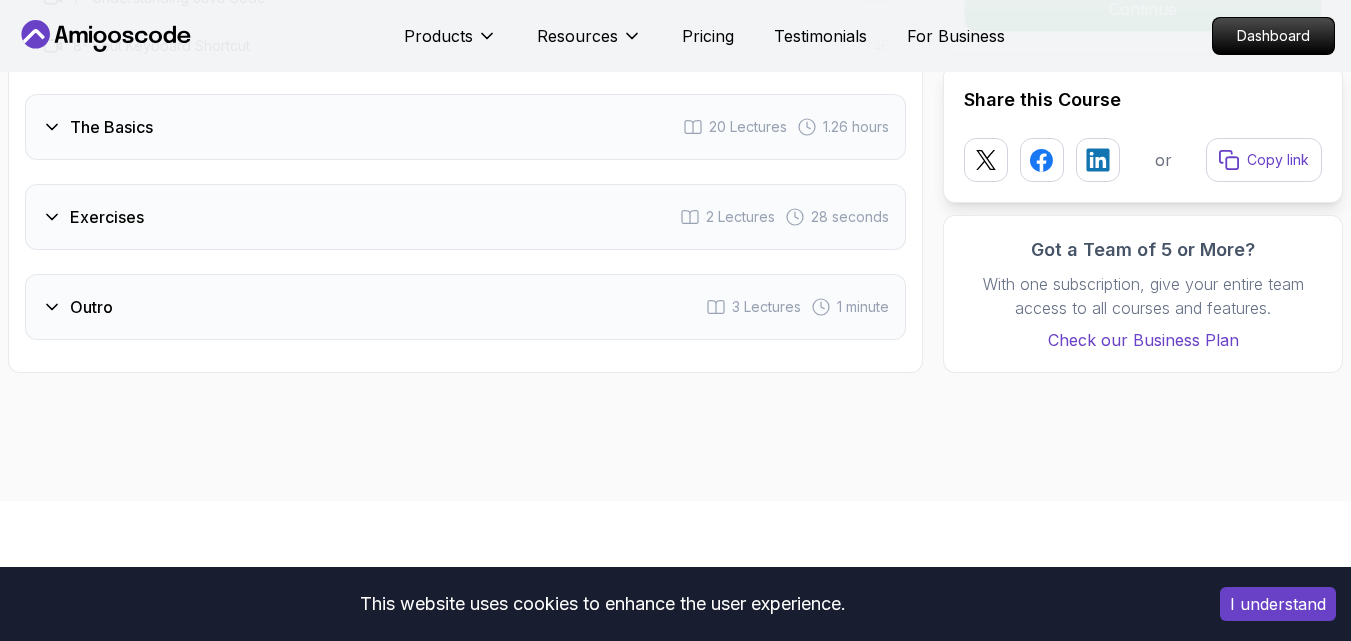 click on "Exercises 2   Lectures     28 seconds" at bounding box center [465, 217] 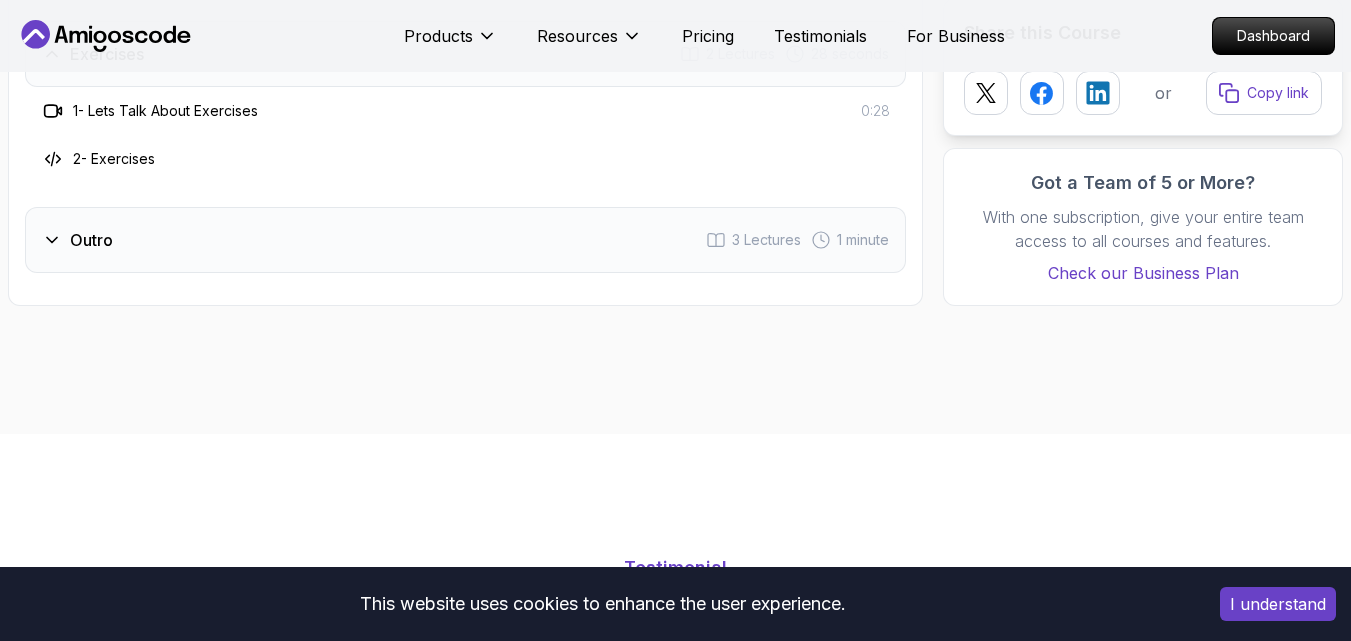 scroll, scrollTop: 3516, scrollLeft: 0, axis: vertical 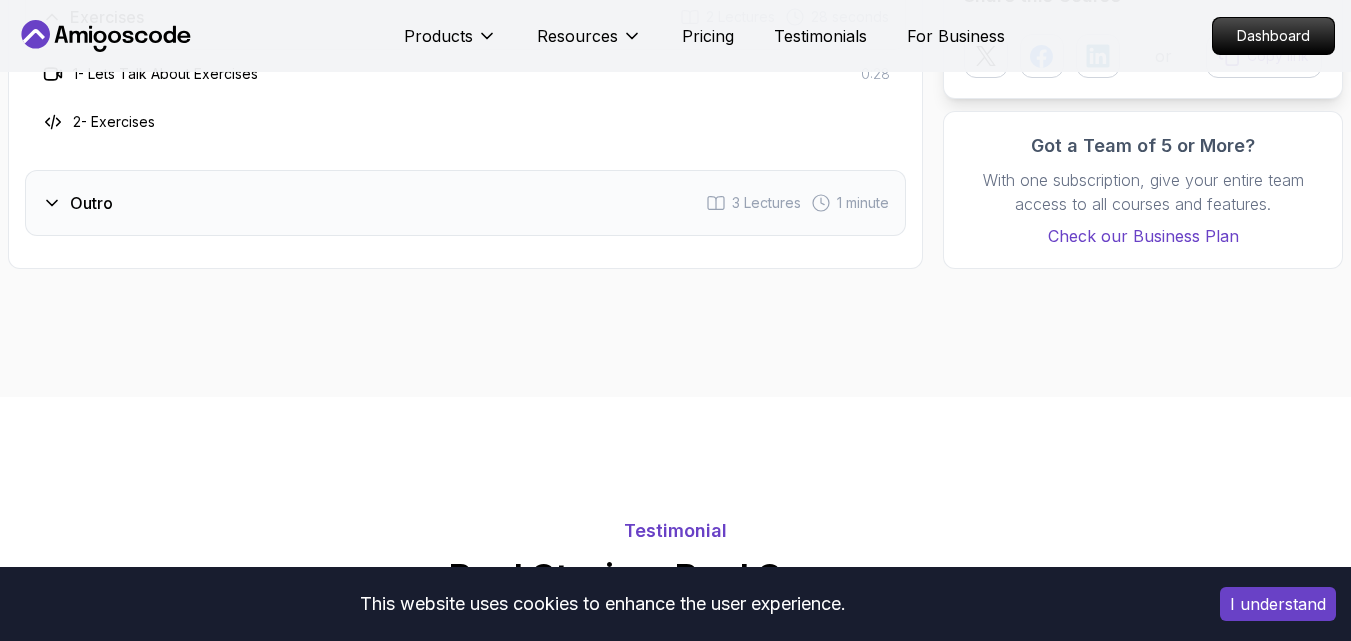 click on "Outro 3   Lectures     1 minute" at bounding box center (465, 203) 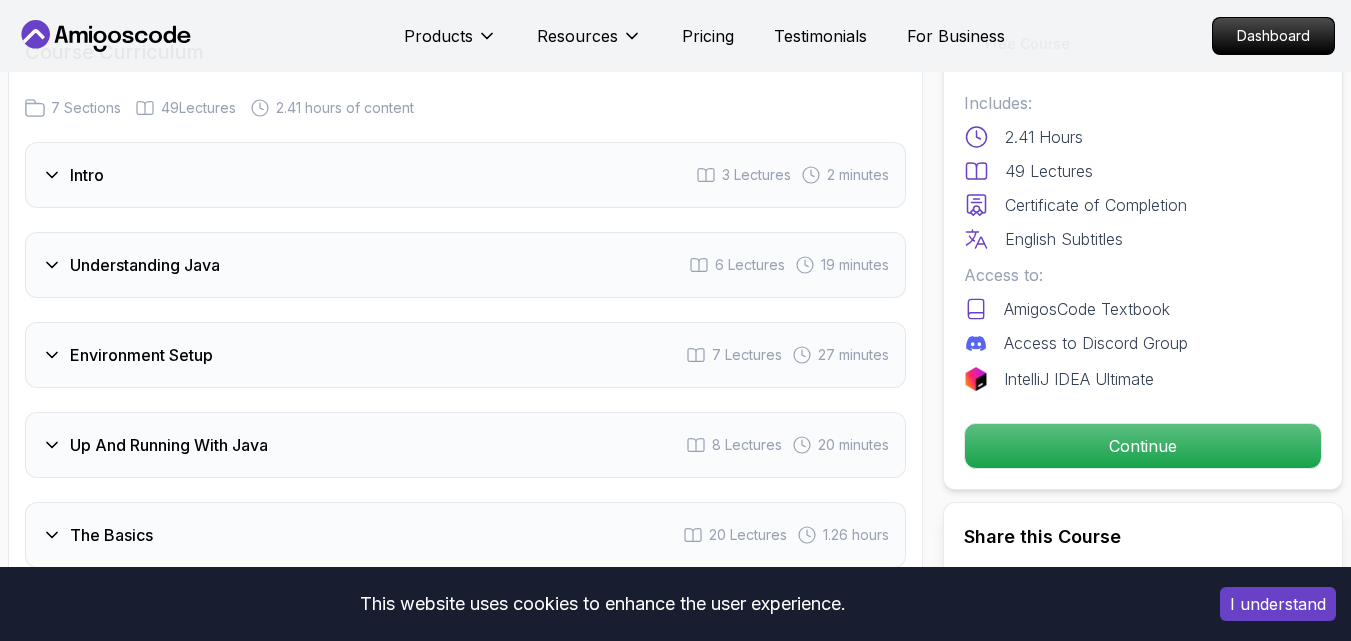scroll, scrollTop: 2943, scrollLeft: 0, axis: vertical 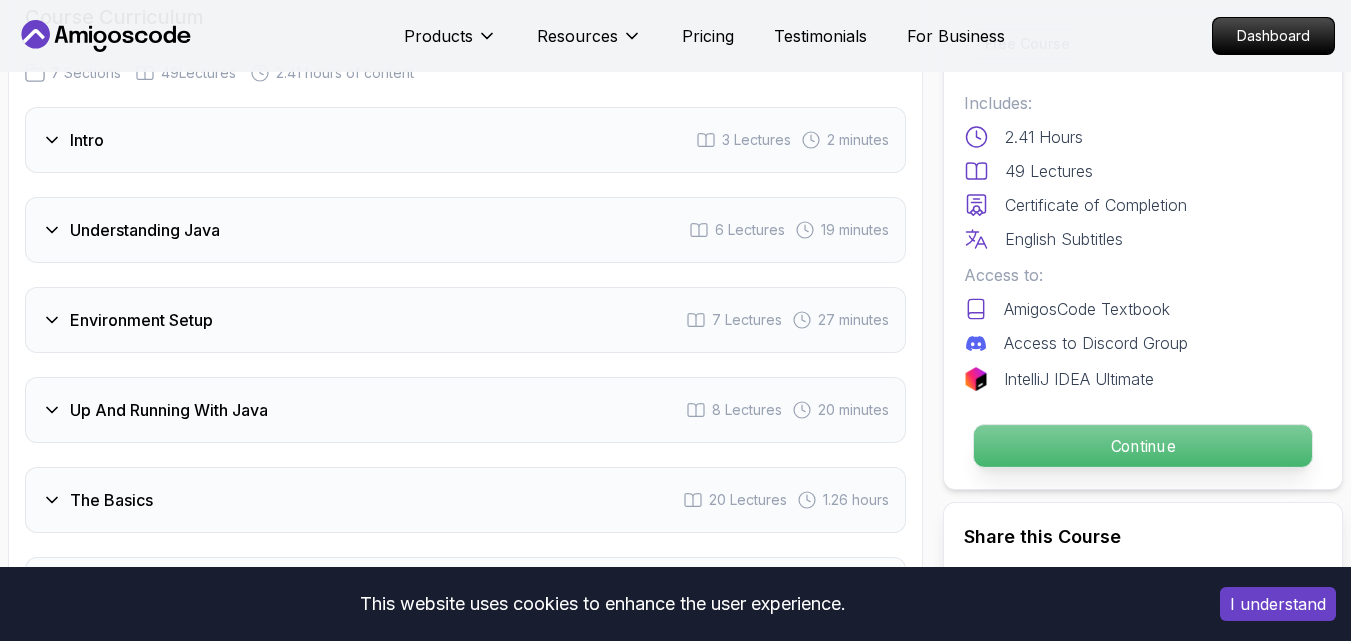 click on "Continue" at bounding box center [1143, 446] 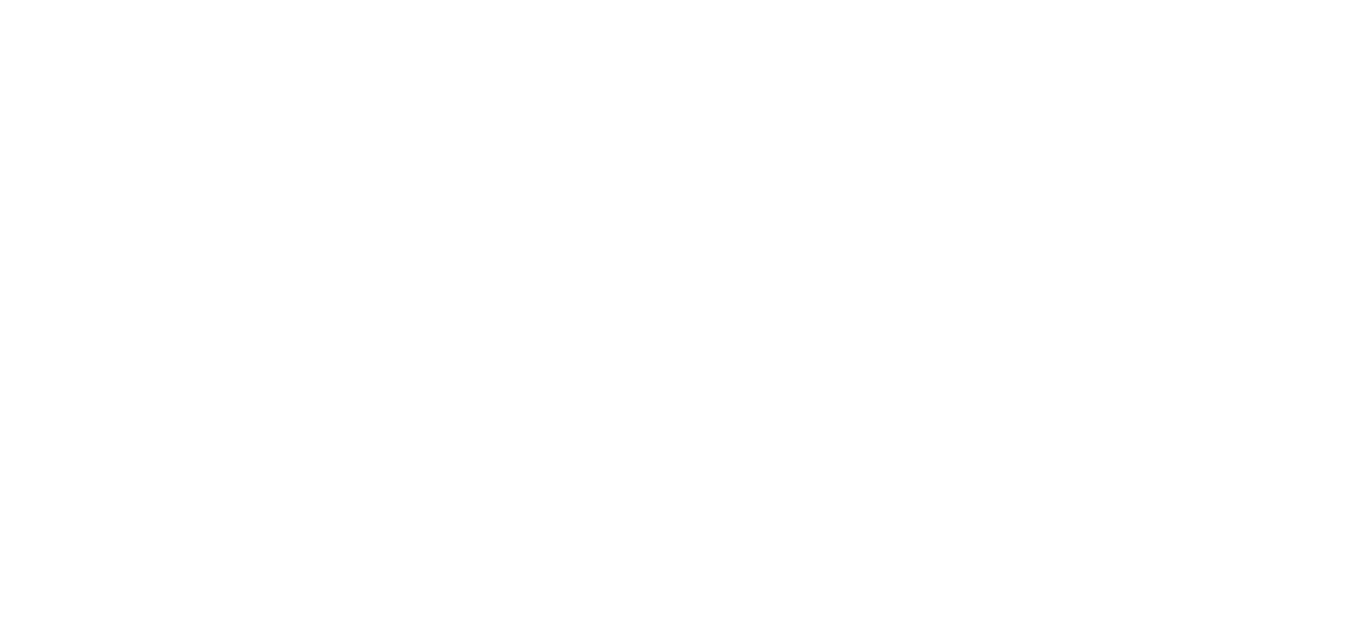 scroll, scrollTop: 0, scrollLeft: 0, axis: both 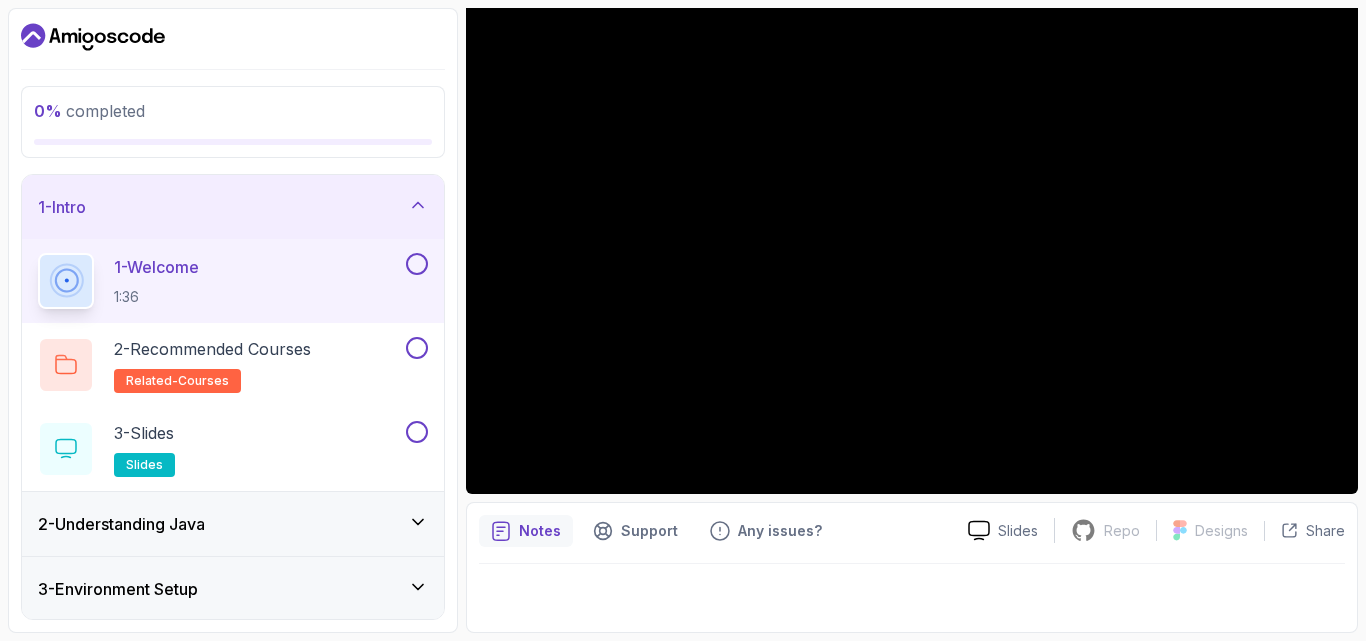 click on "Notes Support Any issues? Slides Repo Repository not available Designs Design not available Share" at bounding box center (912, 567) 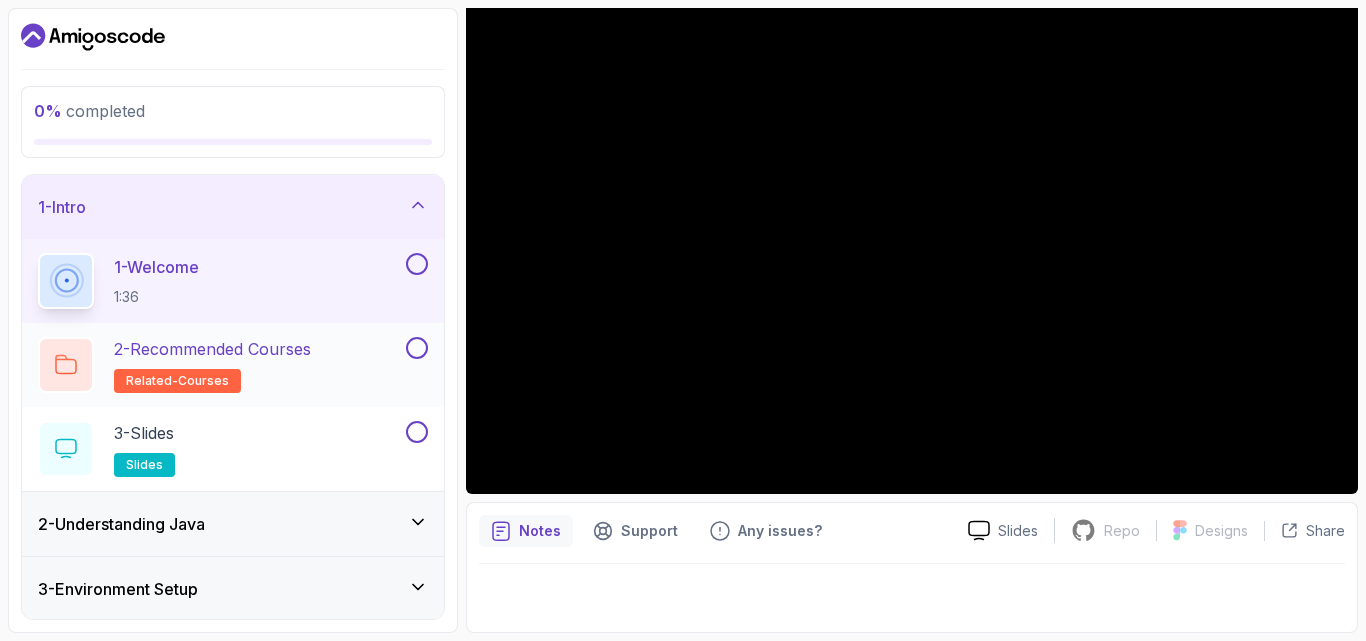 click on "2  -  Recommended Courses related-courses" at bounding box center (212, 365) 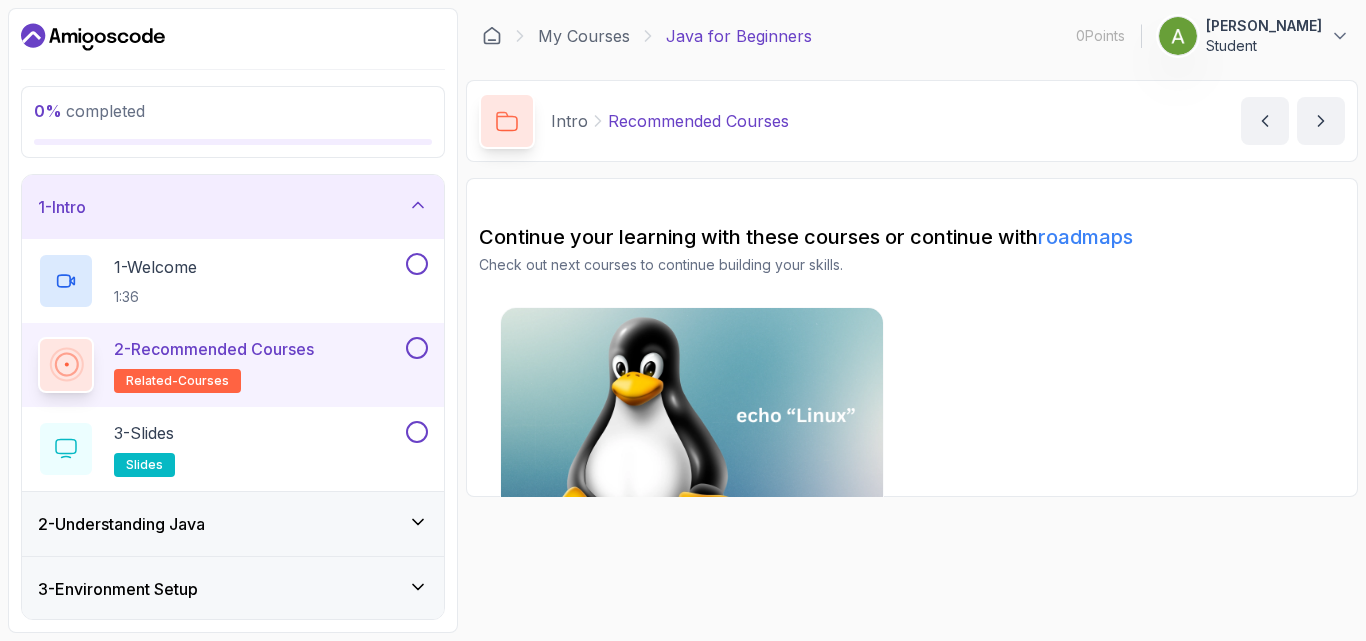 scroll, scrollTop: 0, scrollLeft: 0, axis: both 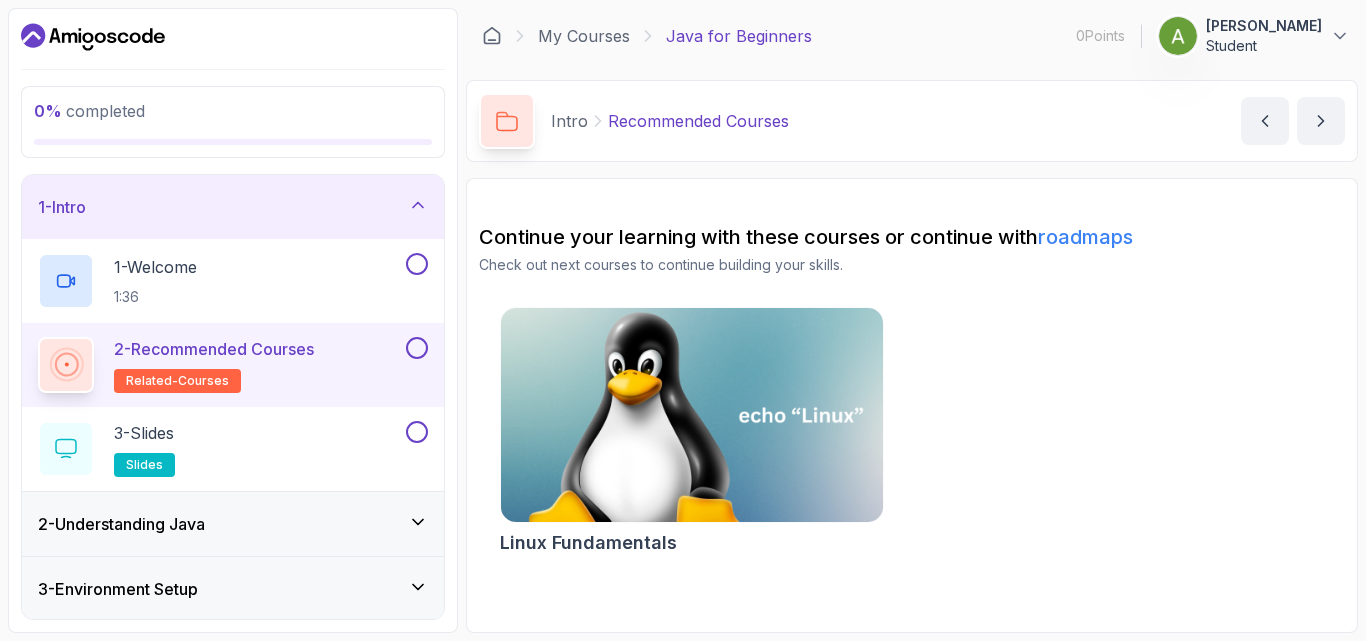 click at bounding box center [691, 415] 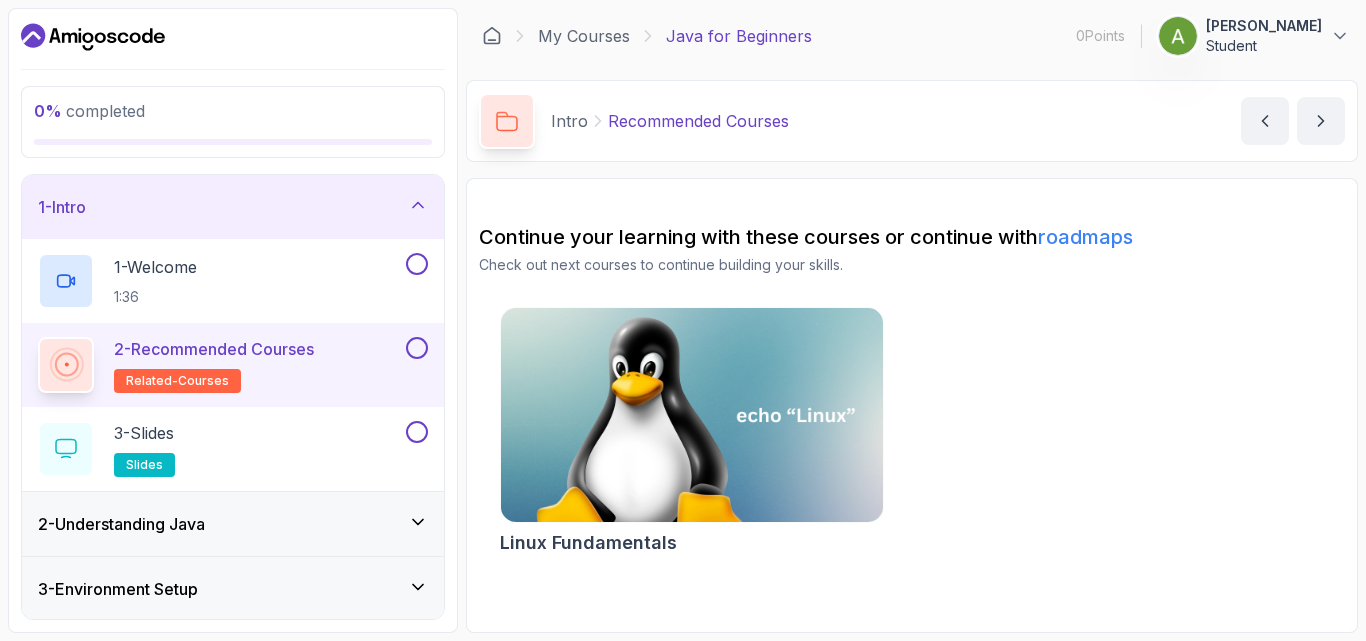 scroll, scrollTop: 100, scrollLeft: 0, axis: vertical 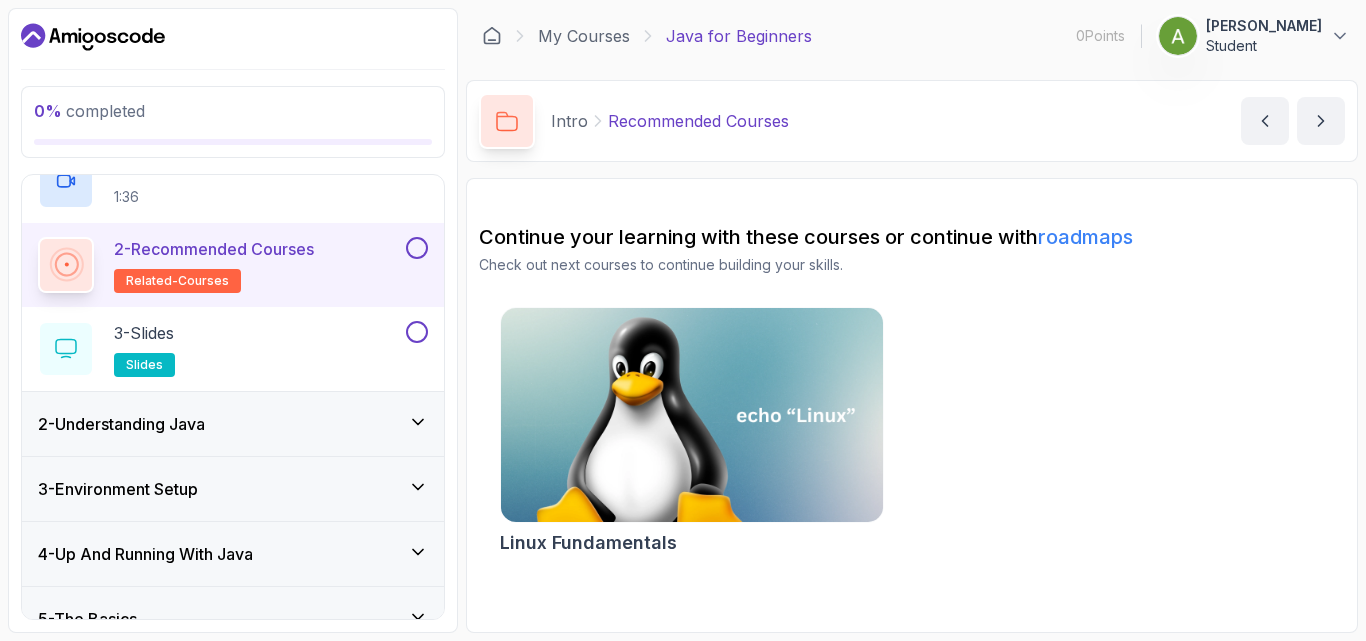 click on "2  -  Understanding Java" at bounding box center (233, 424) 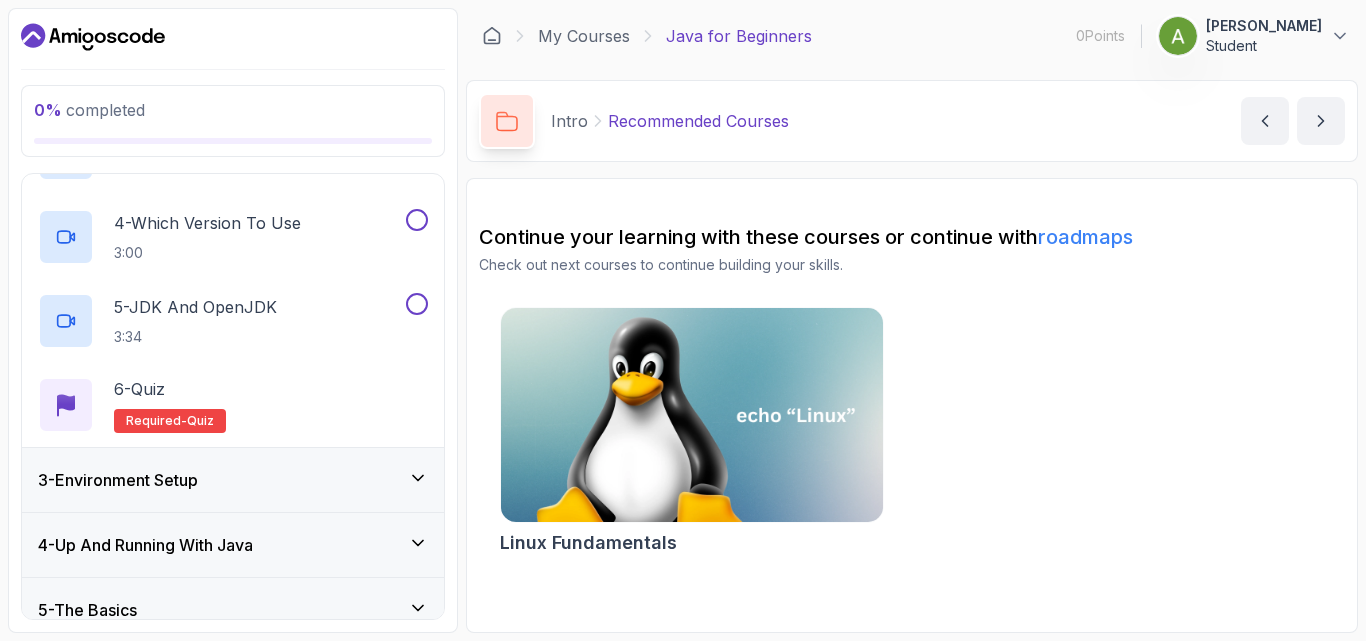 scroll, scrollTop: 510, scrollLeft: 0, axis: vertical 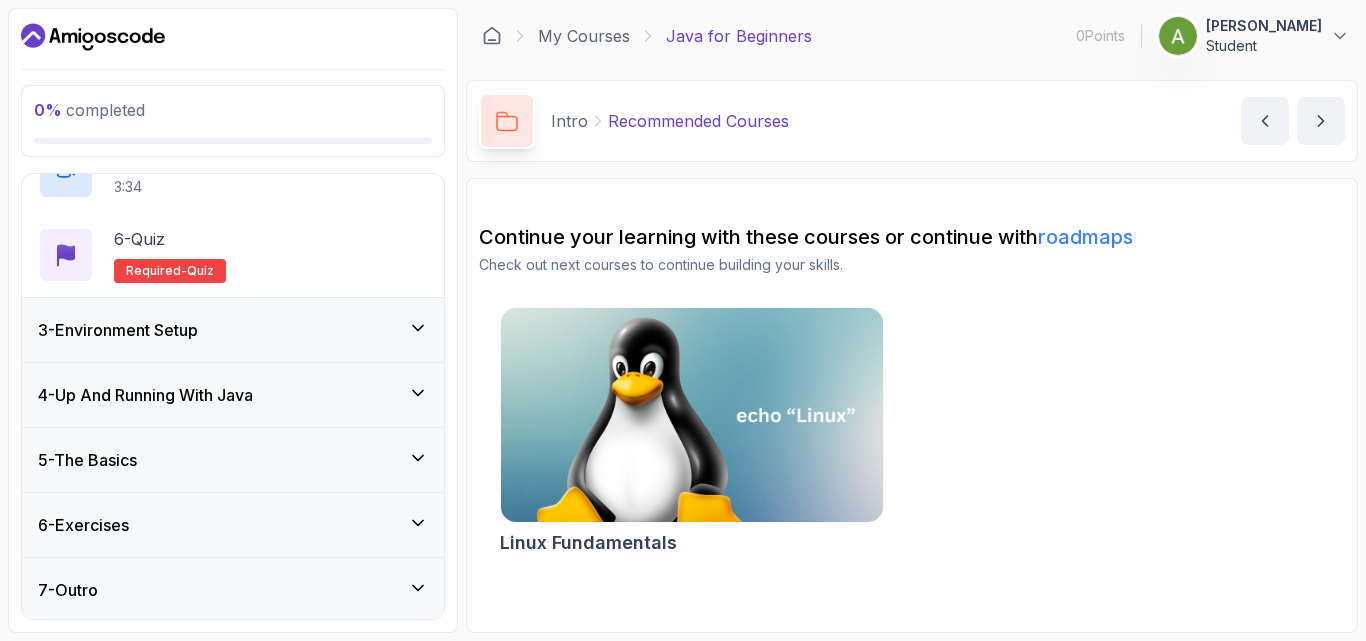 click on "4  -  Up And Running With Java" at bounding box center [145, 395] 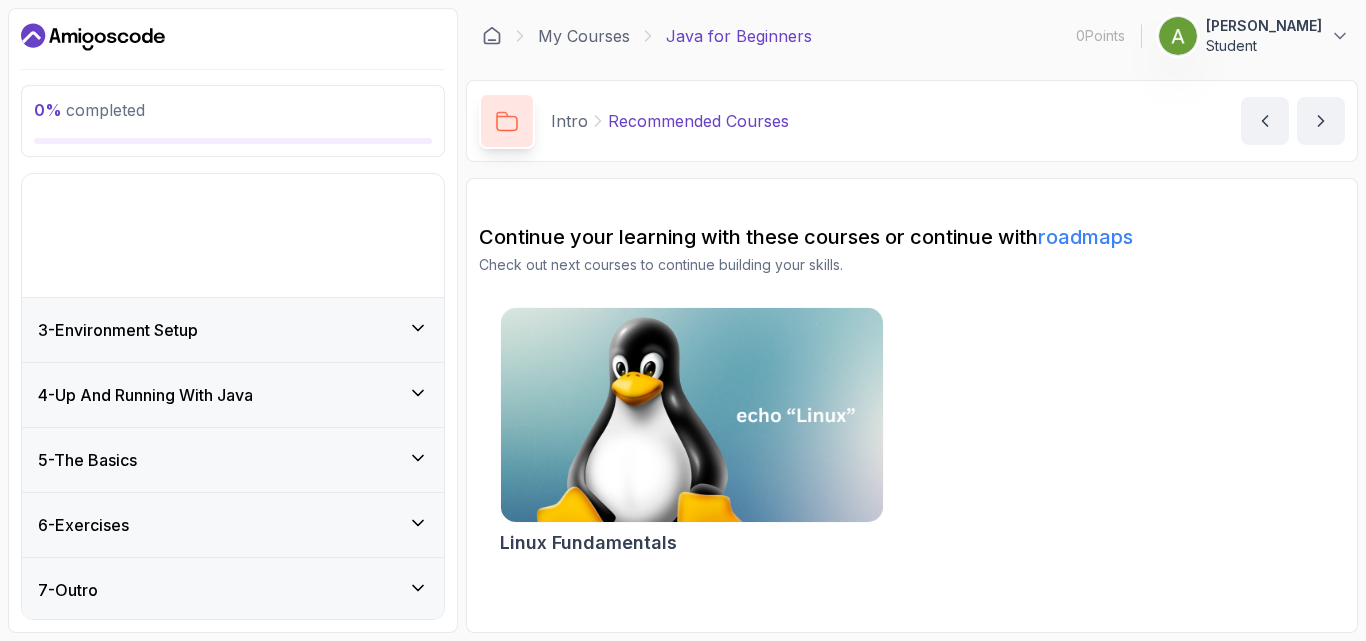 scroll, scrollTop: 10, scrollLeft: 0, axis: vertical 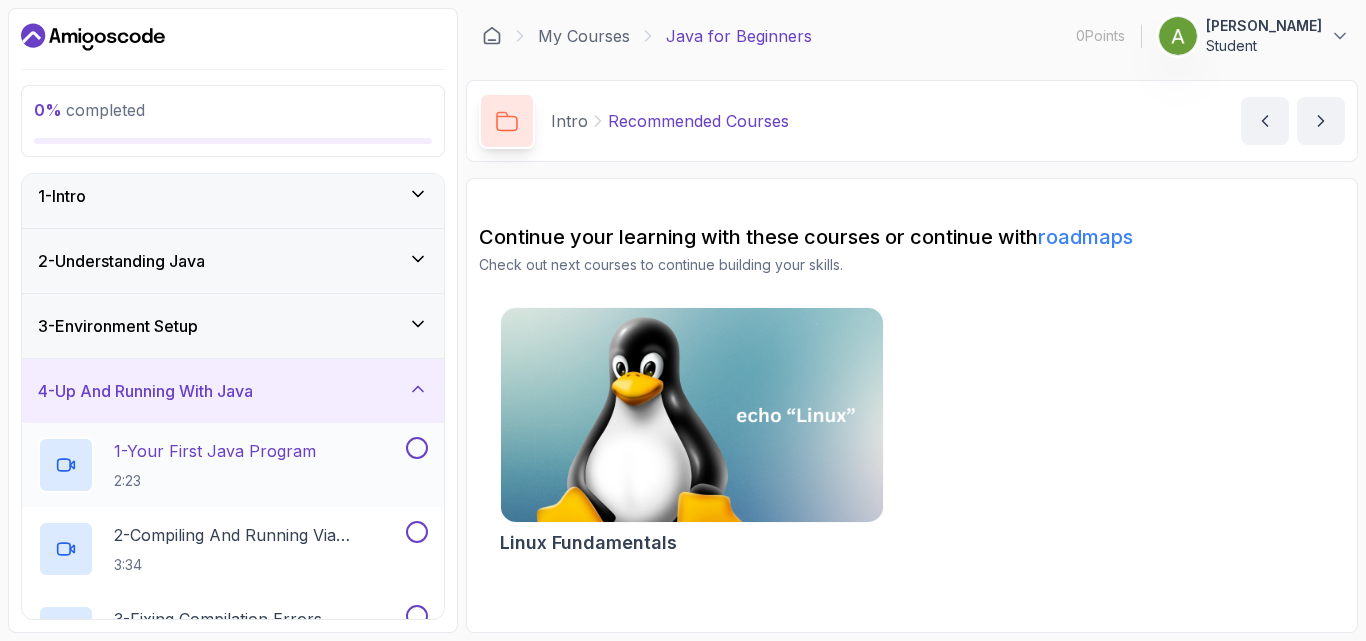 click on "1  -  Your First Java Program" at bounding box center (215, 451) 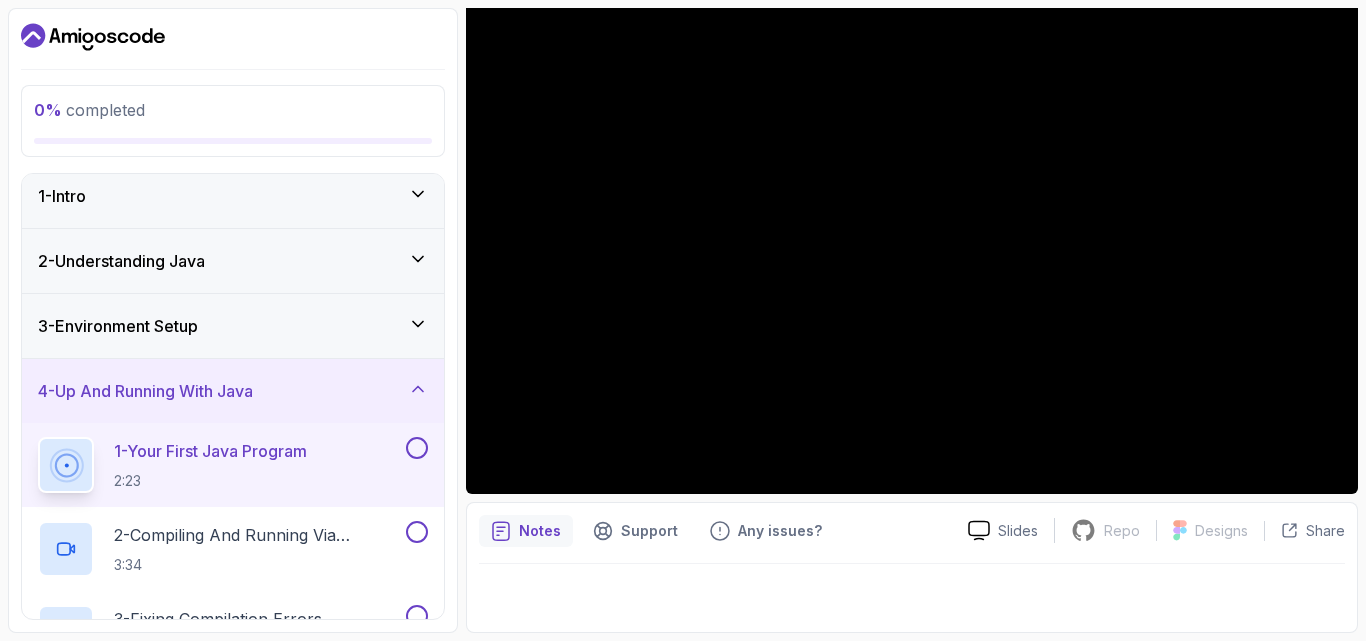 scroll, scrollTop: 86, scrollLeft: 0, axis: vertical 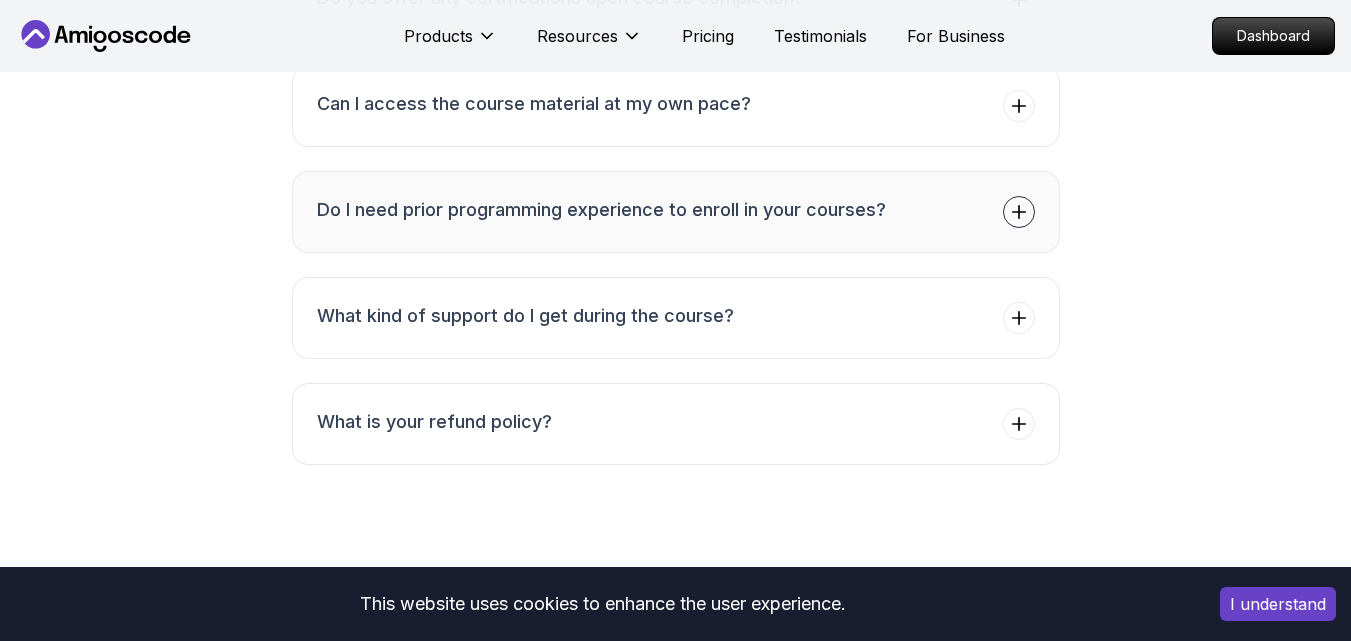 click on "Do I need prior programming experience to enroll in your courses?" at bounding box center [676, 212] 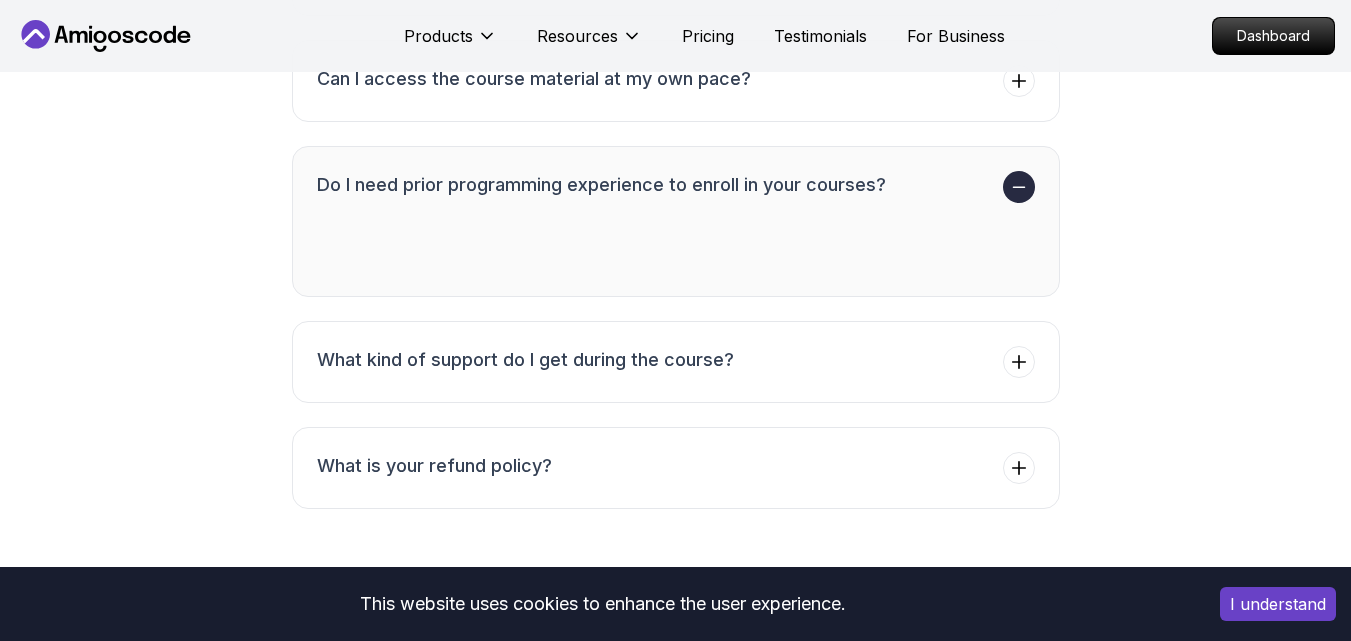 scroll, scrollTop: 5920, scrollLeft: 0, axis: vertical 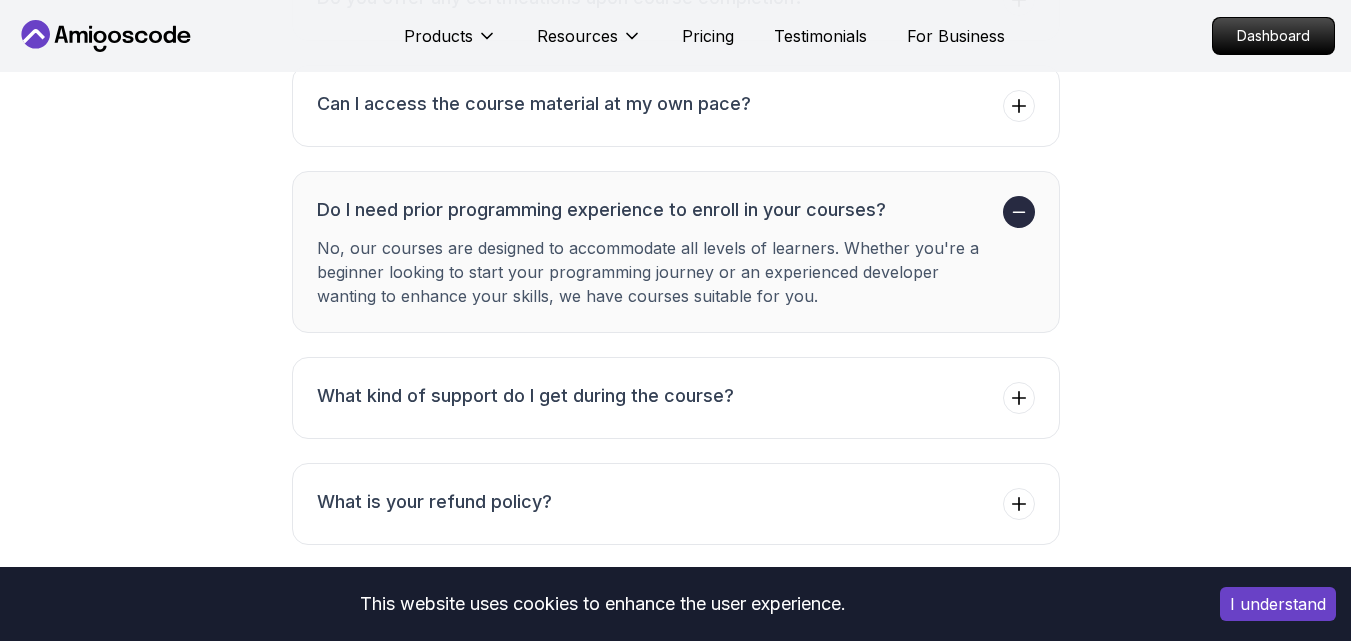 click on "No, our courses are designed to accommodate all levels of learners. Whether you're a beginner looking to start your programming journey or an experienced developer wanting to enhance your skills, we have courses suitable for you." at bounding box center (656, 272) 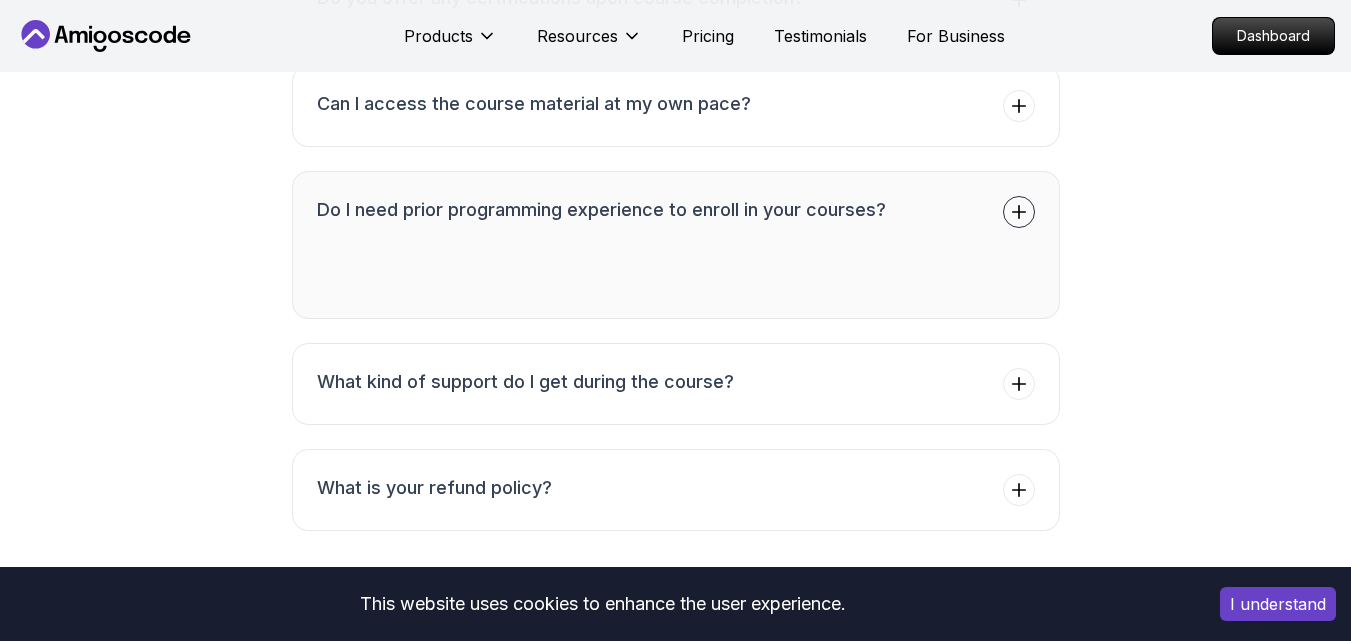 click on "No, our courses are designed to accommodate all levels of learners. Whether you're a beginner looking to start your programming journey or an experienced developer wanting to enhance your skills, we have courses suitable for you." at bounding box center (656, 259) 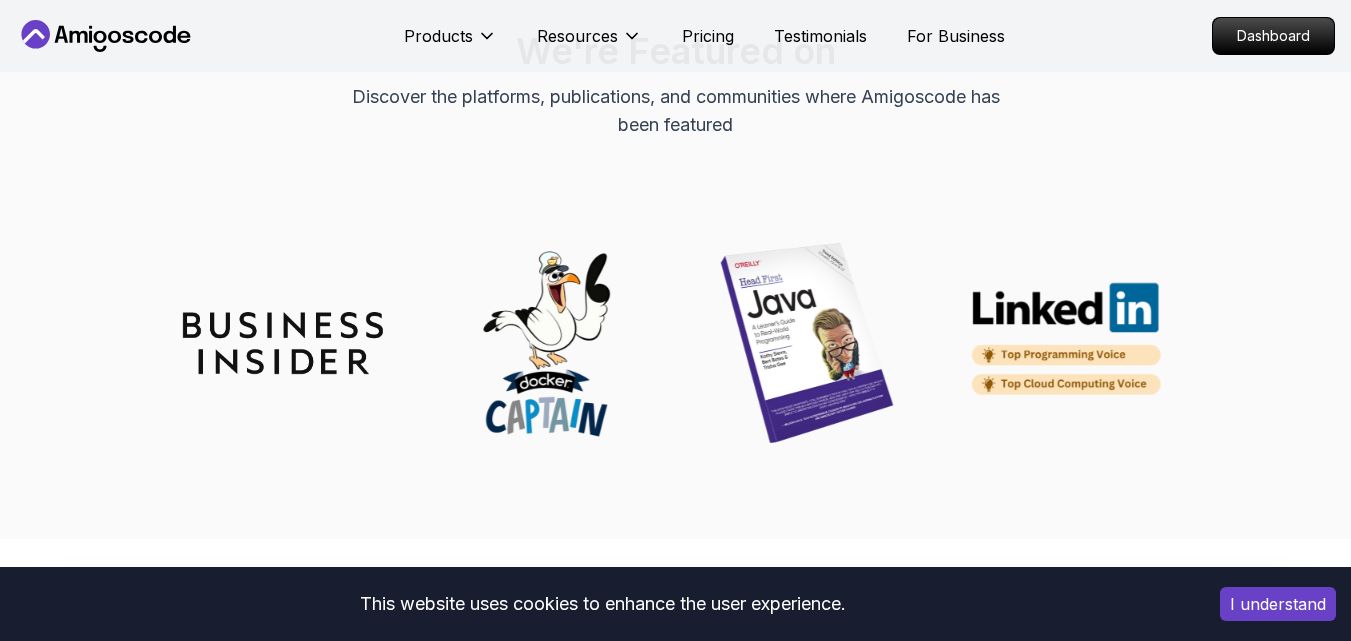 scroll, scrollTop: 7120, scrollLeft: 0, axis: vertical 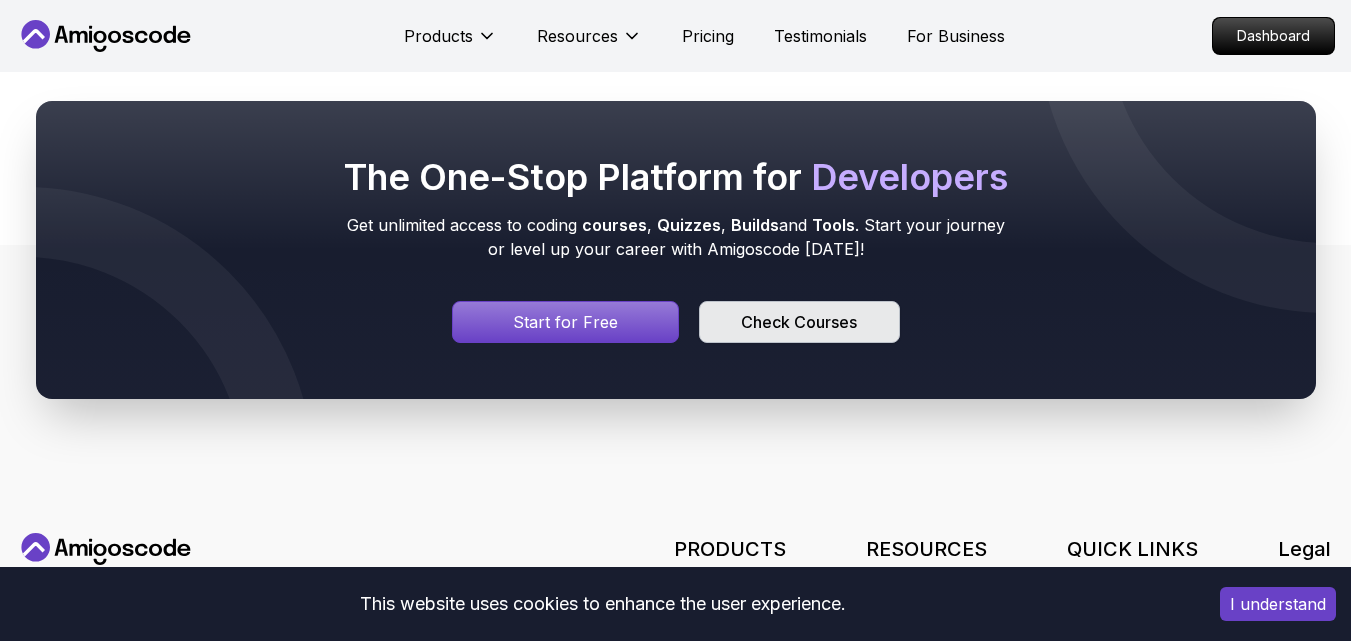 click on "Check Courses" at bounding box center [799, 322] 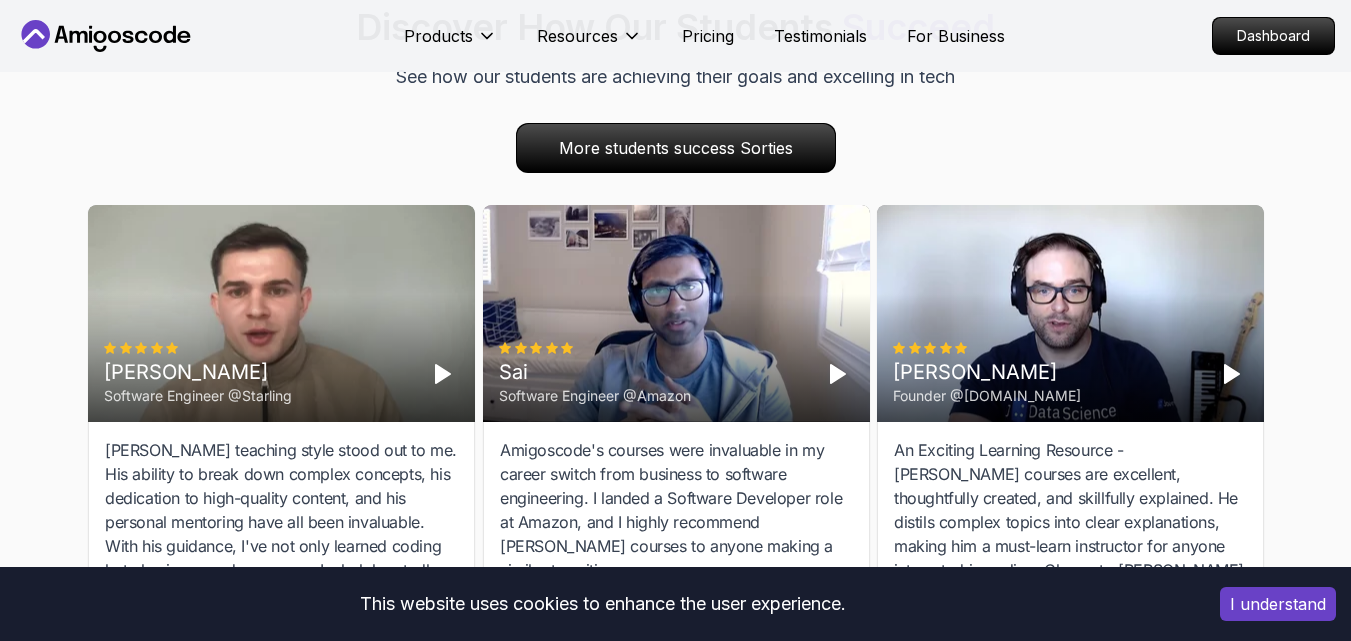 scroll, scrollTop: 6400, scrollLeft: 0, axis: vertical 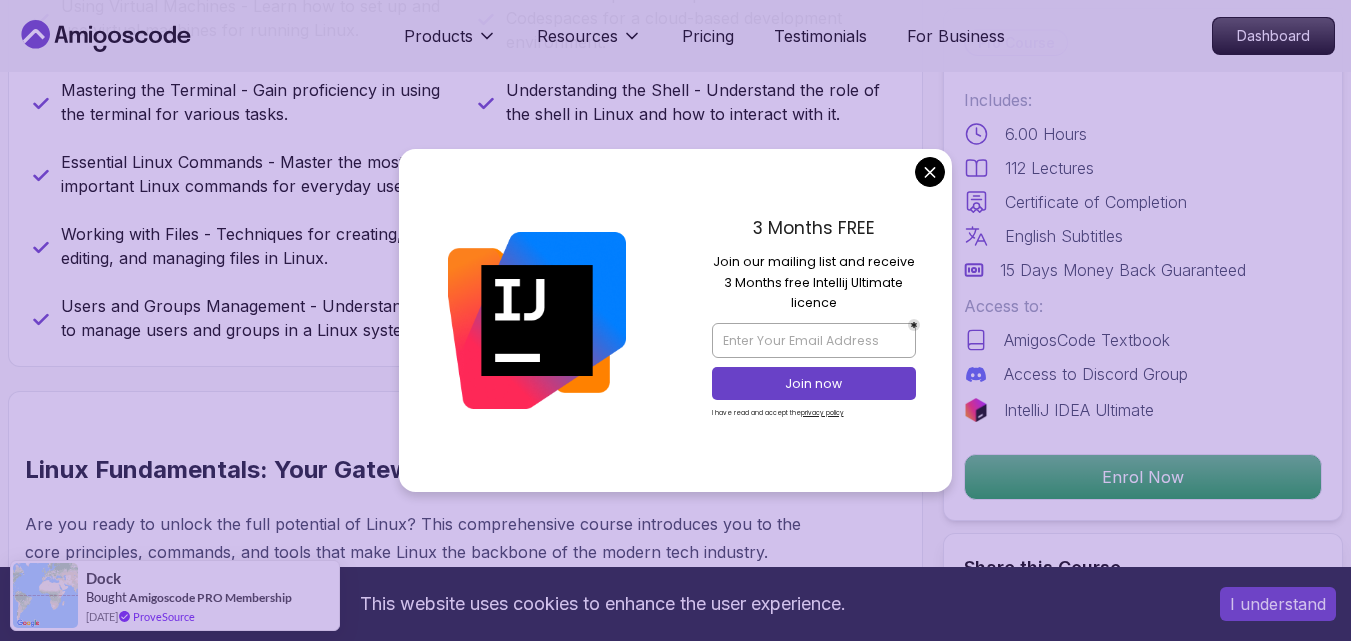 click on "This website uses cookies to enhance the user experience. I understand Products Resources Pricing Testimonials For Business Dashboard Products Resources Pricing Testimonials For Business Dashboard Linux Fundamentals Learn the fundamentals of Linux and how to use the command line Mama Samba Braima Djalo  /   Instructor Pro Course Includes: 6.00 Hours 112 Lectures Certificate of Completion English Subtitles 15 Days Money Back Guaranteed Access to: AmigosCode Textbook Access to Discord Group IntelliJ IDEA Ultimate Enrol Now Share this Course or Copy link Got a Team of 5 or More? With one subscription, give your entire team access to all courses and features. Check our Business Plan Mama Samba Braima Djalo  /   Instructor What you will learn linux ubuntu terminal bash Getting Started with Linux - An introduction to the Linux operating system and its history. Linux Installation (Mac, Windows, Linux) - Step-by-[PERSON_NAME] to installing Linux on different platforms.
Why Should You Take This Course" at bounding box center (675, 3134) 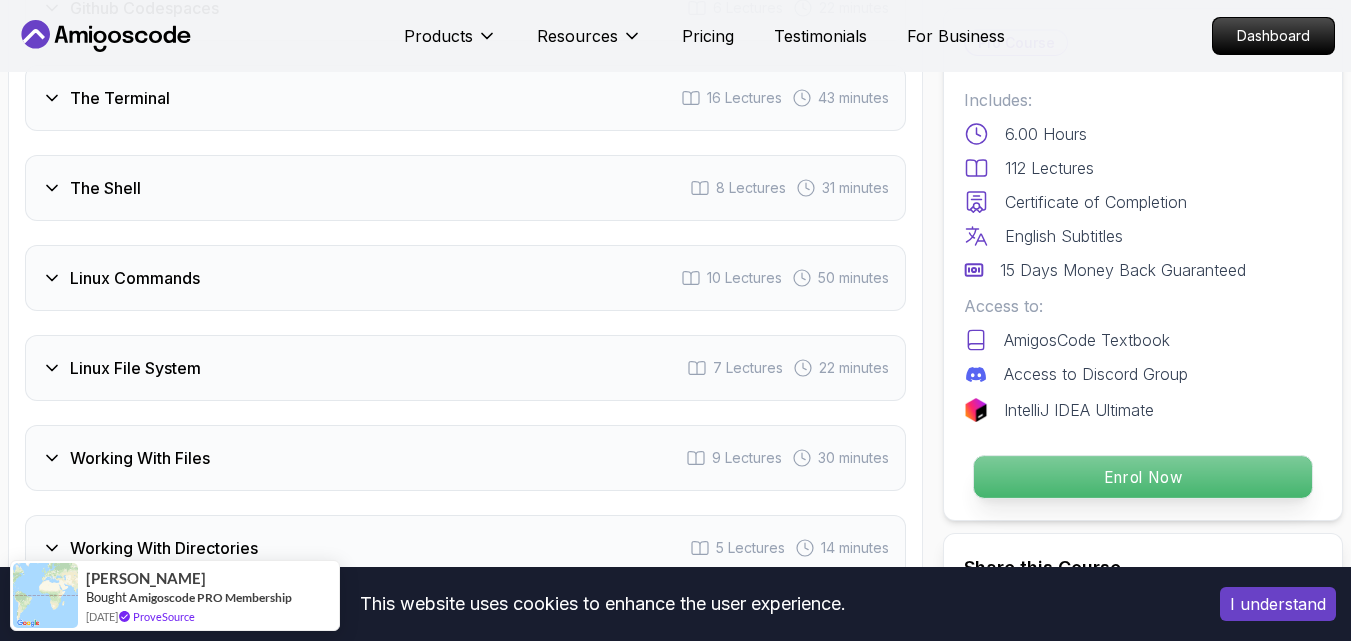 scroll, scrollTop: 3300, scrollLeft: 0, axis: vertical 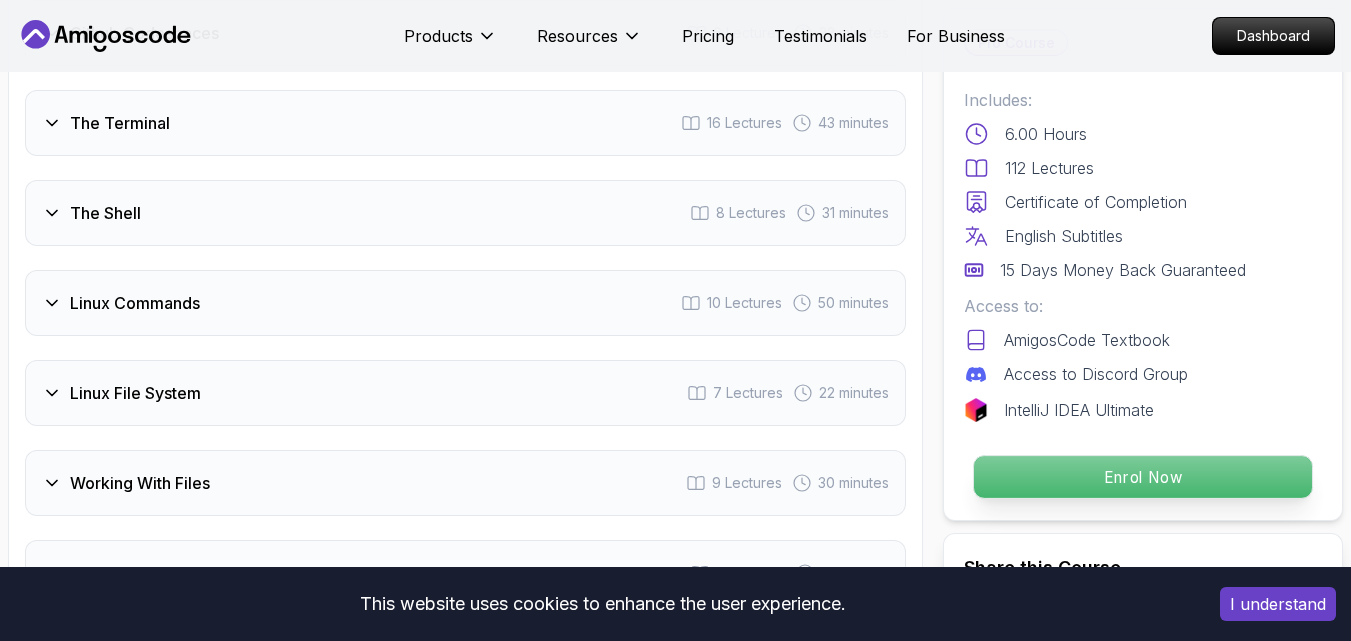 click on "Enrol Now" at bounding box center [1143, 477] 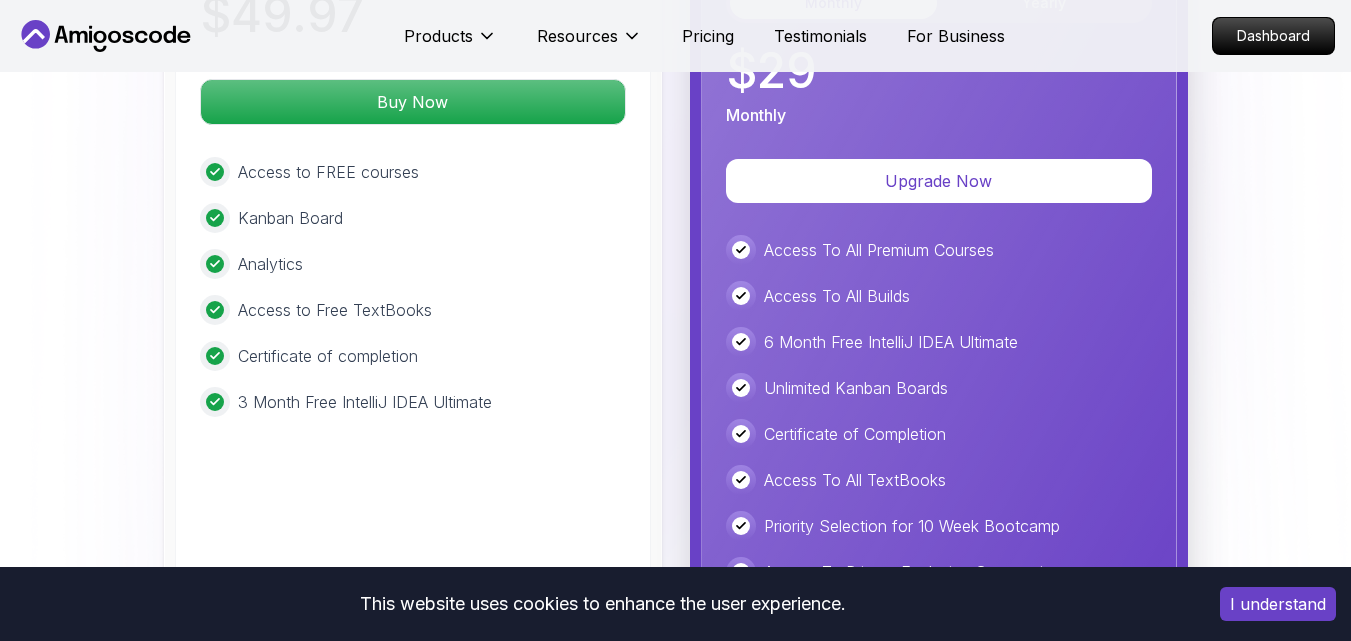 scroll, scrollTop: 4813, scrollLeft: 0, axis: vertical 